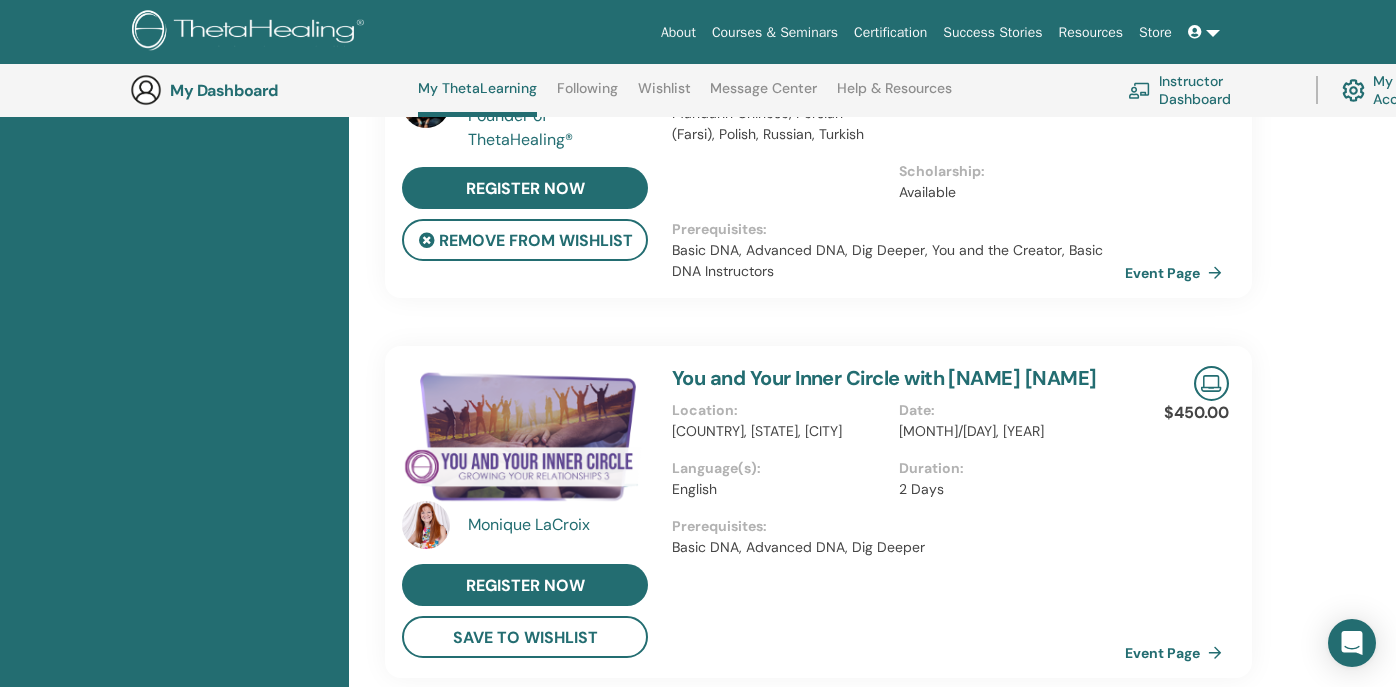 scroll, scrollTop: 714, scrollLeft: 0, axis: vertical 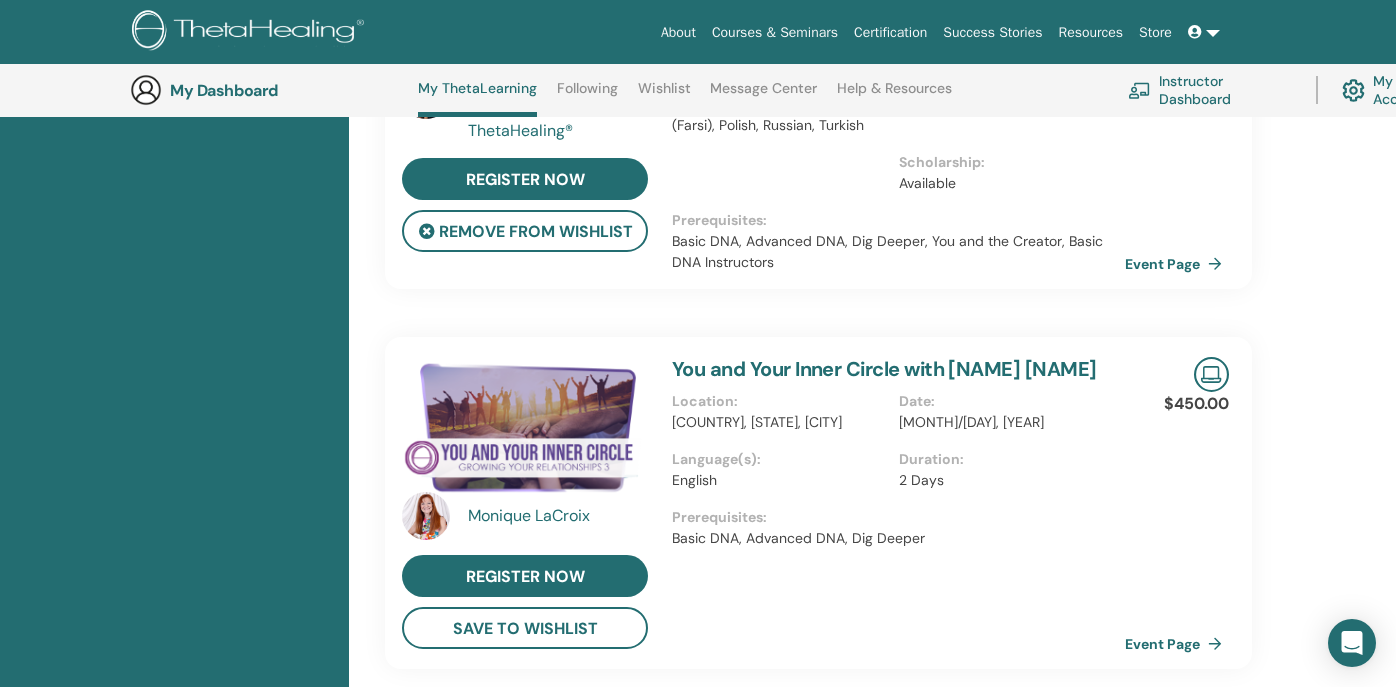 click at bounding box center [525, 427] 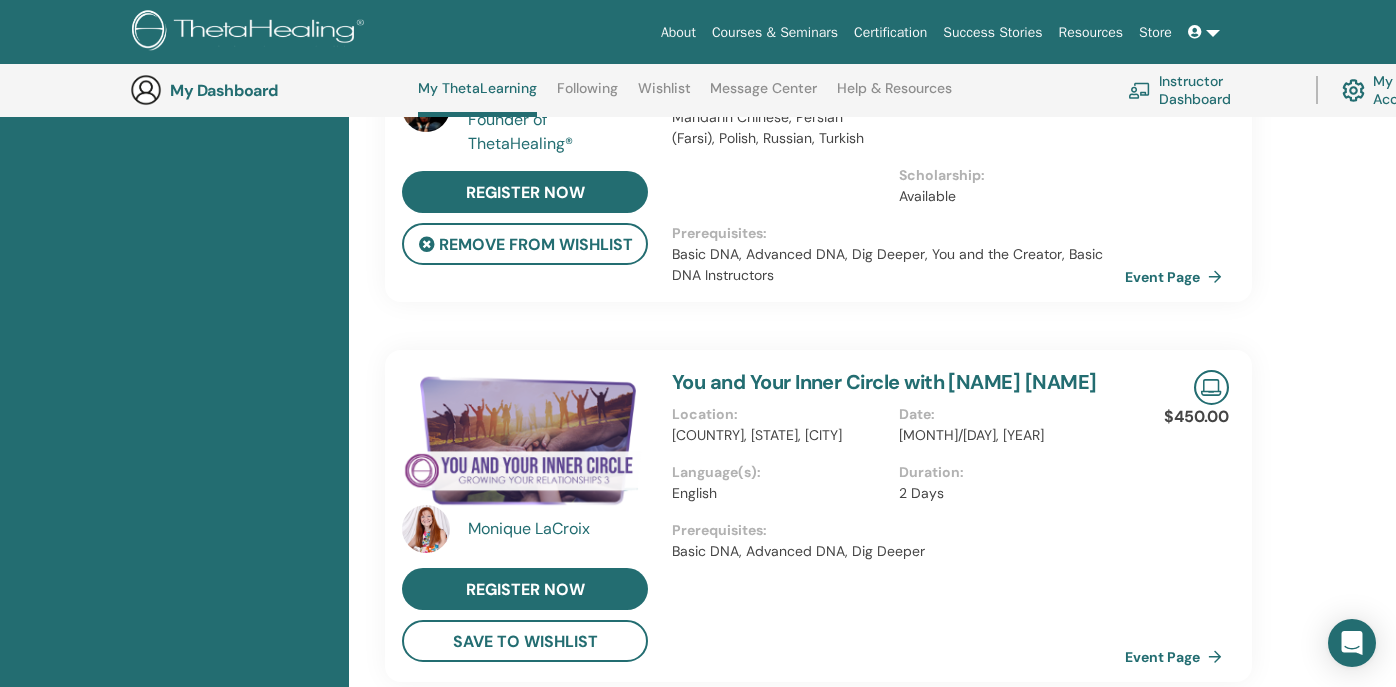 scroll, scrollTop: 720, scrollLeft: 0, axis: vertical 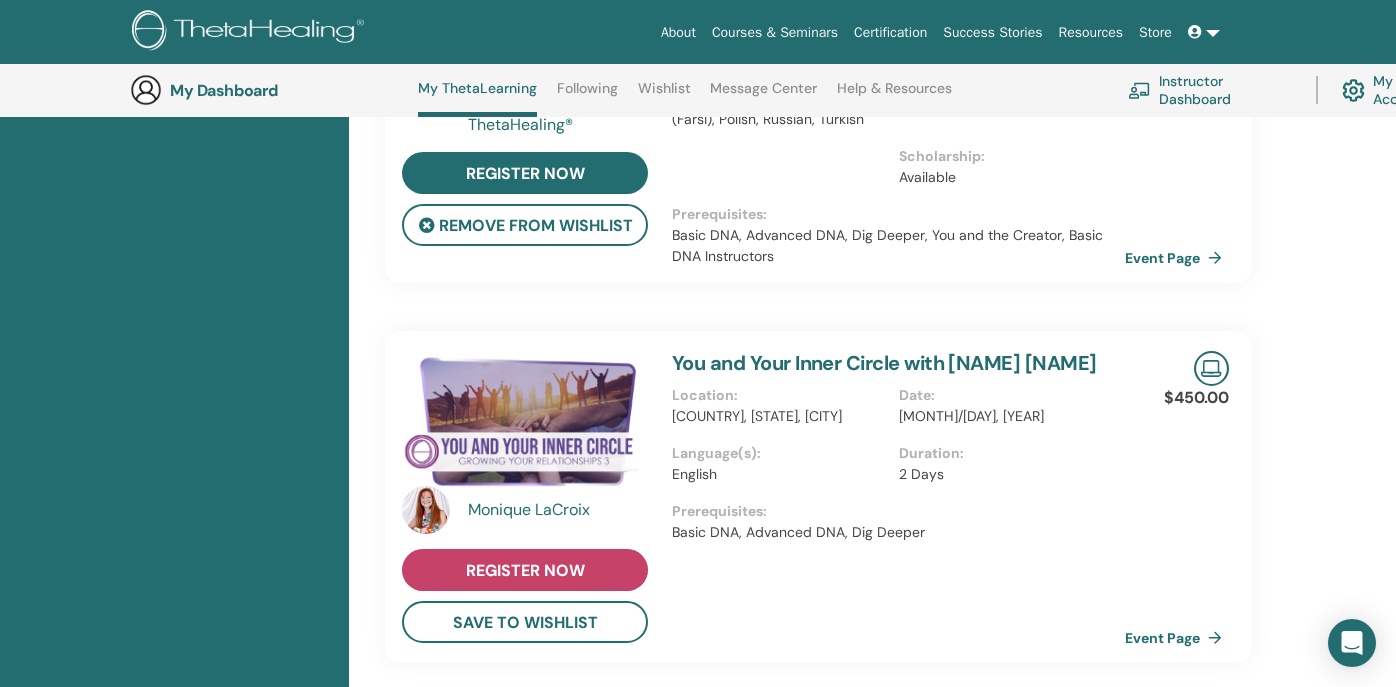 click on "register now" at bounding box center [525, 570] 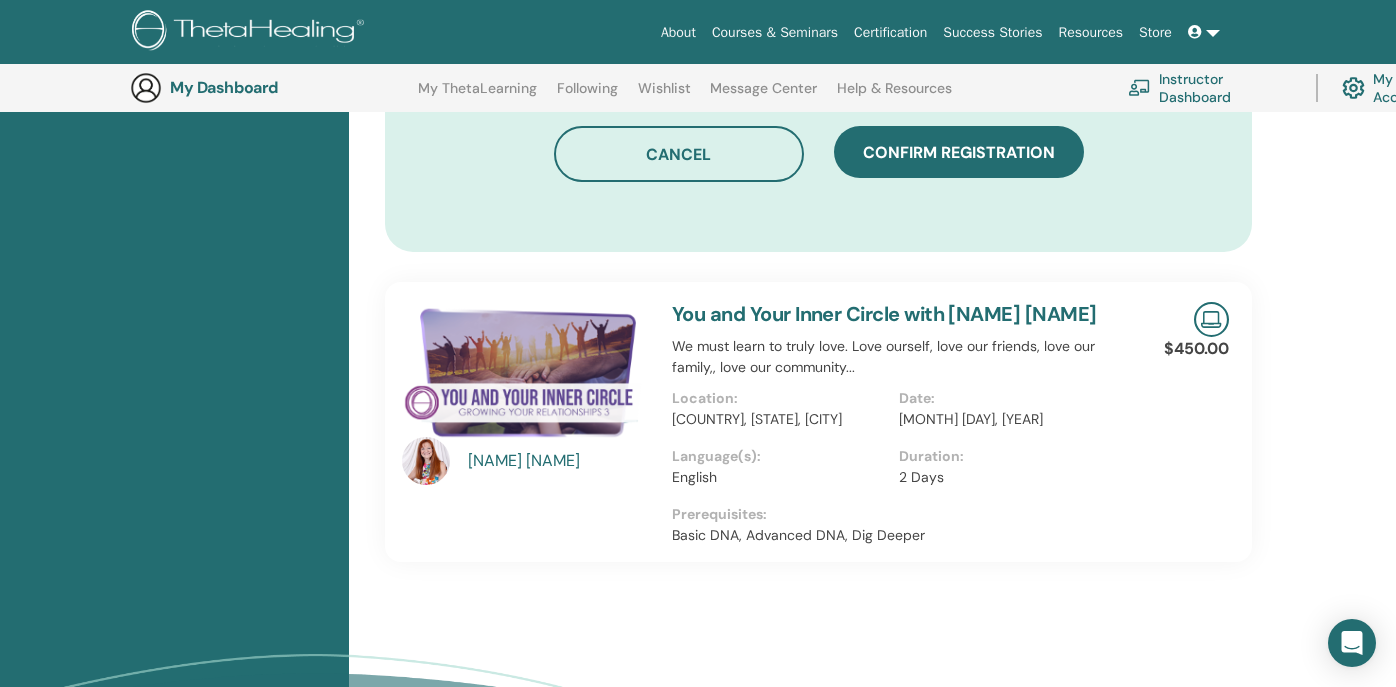 scroll, scrollTop: 1369, scrollLeft: 0, axis: vertical 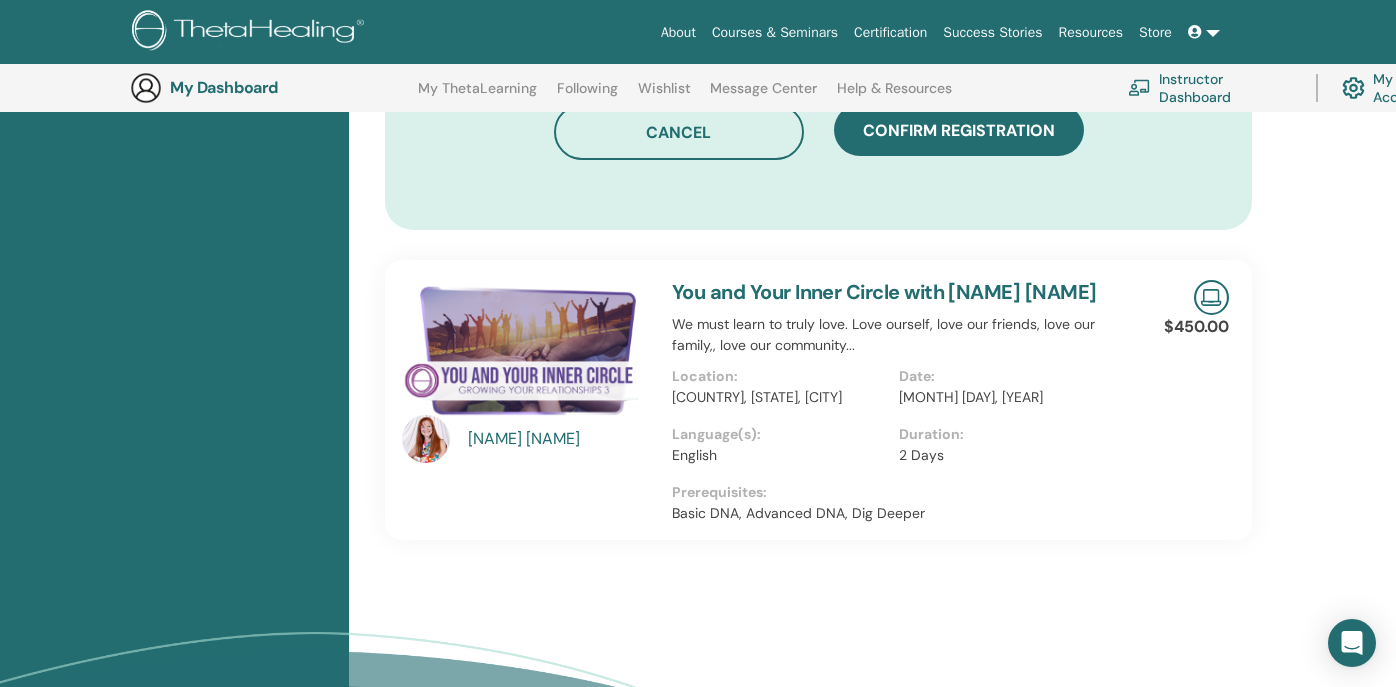 click on "$450.00" at bounding box center [1196, 327] 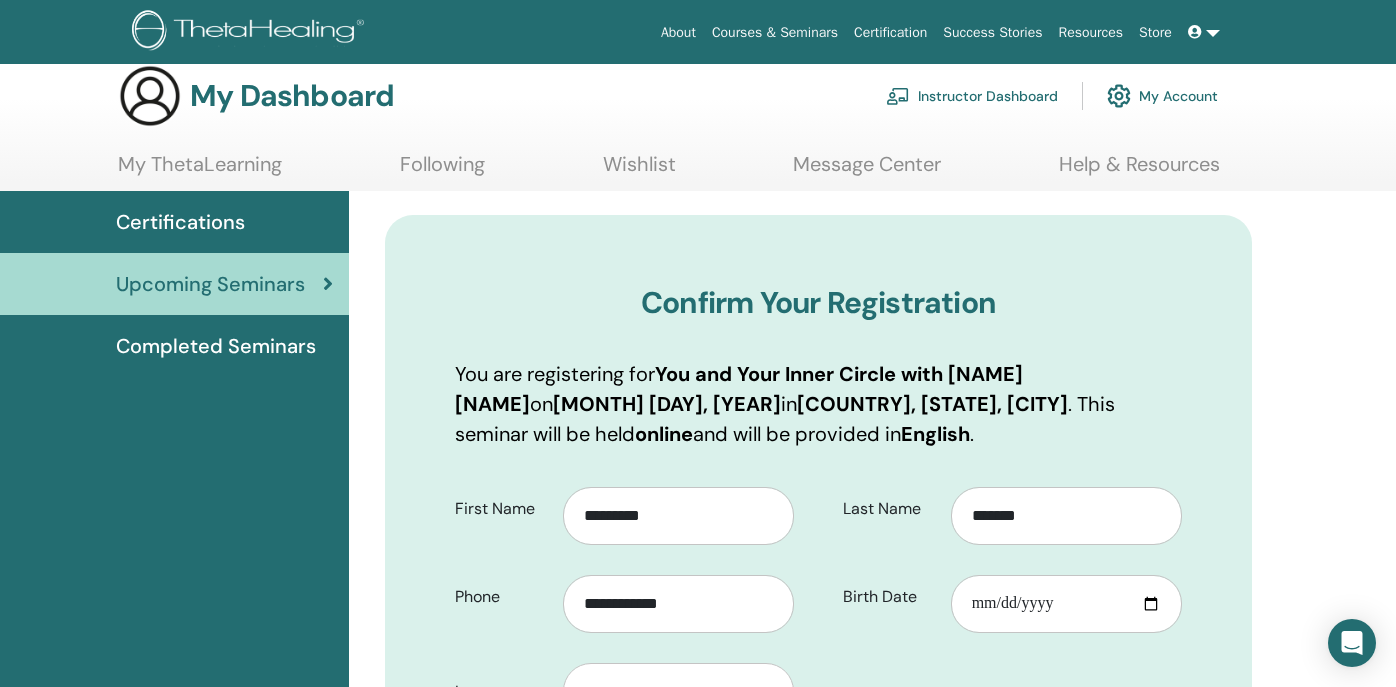 scroll, scrollTop: 23, scrollLeft: 0, axis: vertical 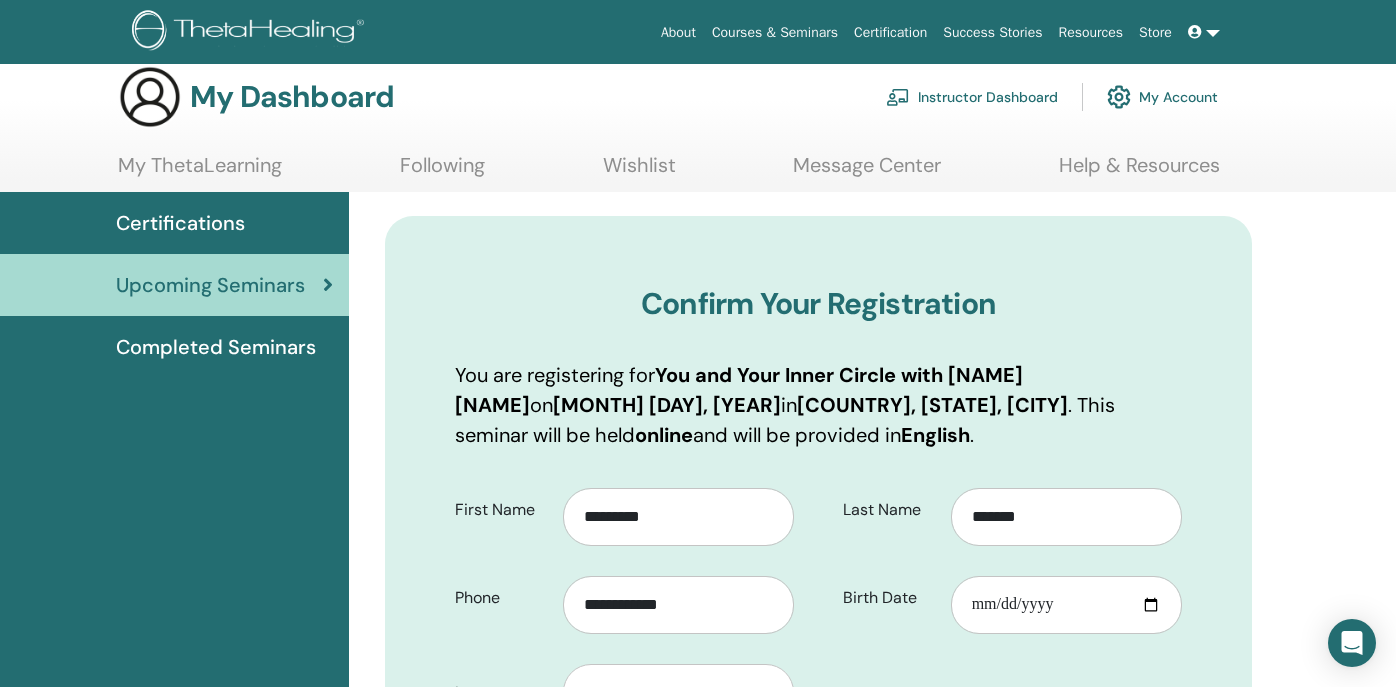 click on "Certifications" at bounding box center [180, 223] 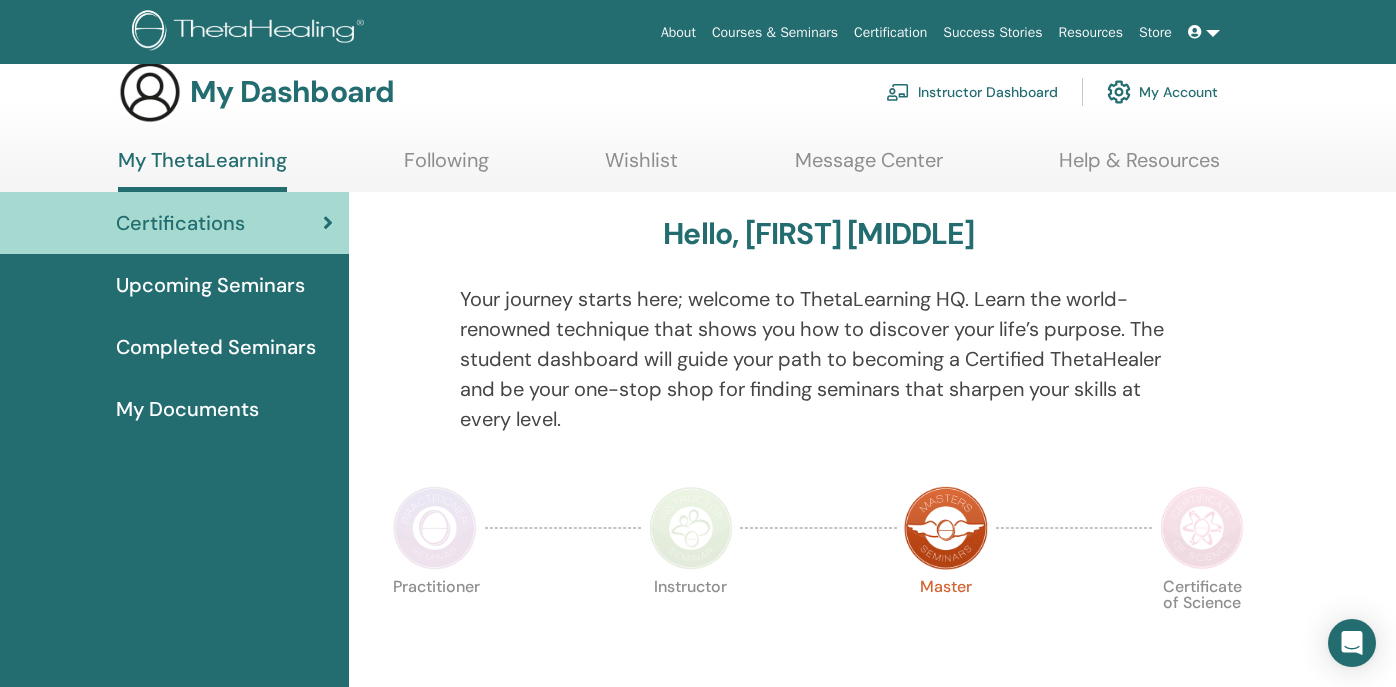 scroll, scrollTop: 23, scrollLeft: 0, axis: vertical 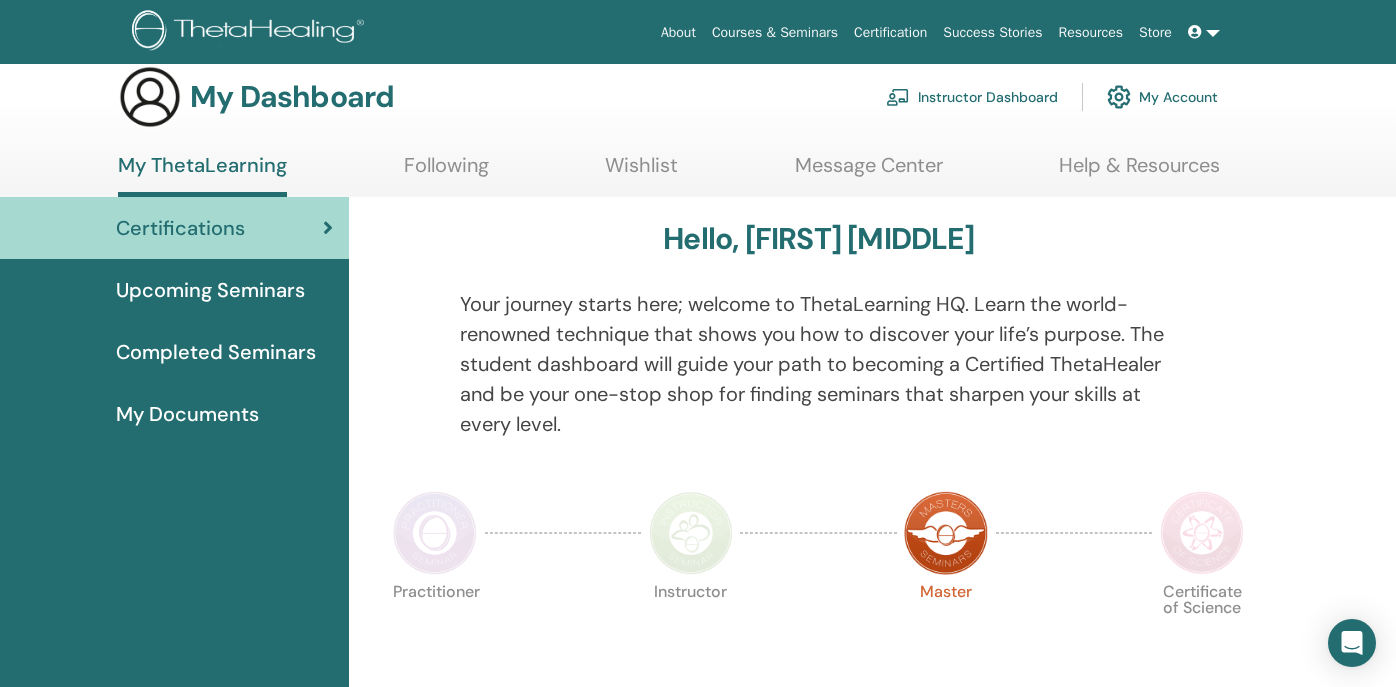 click on "Instructor Dashboard" at bounding box center [972, 97] 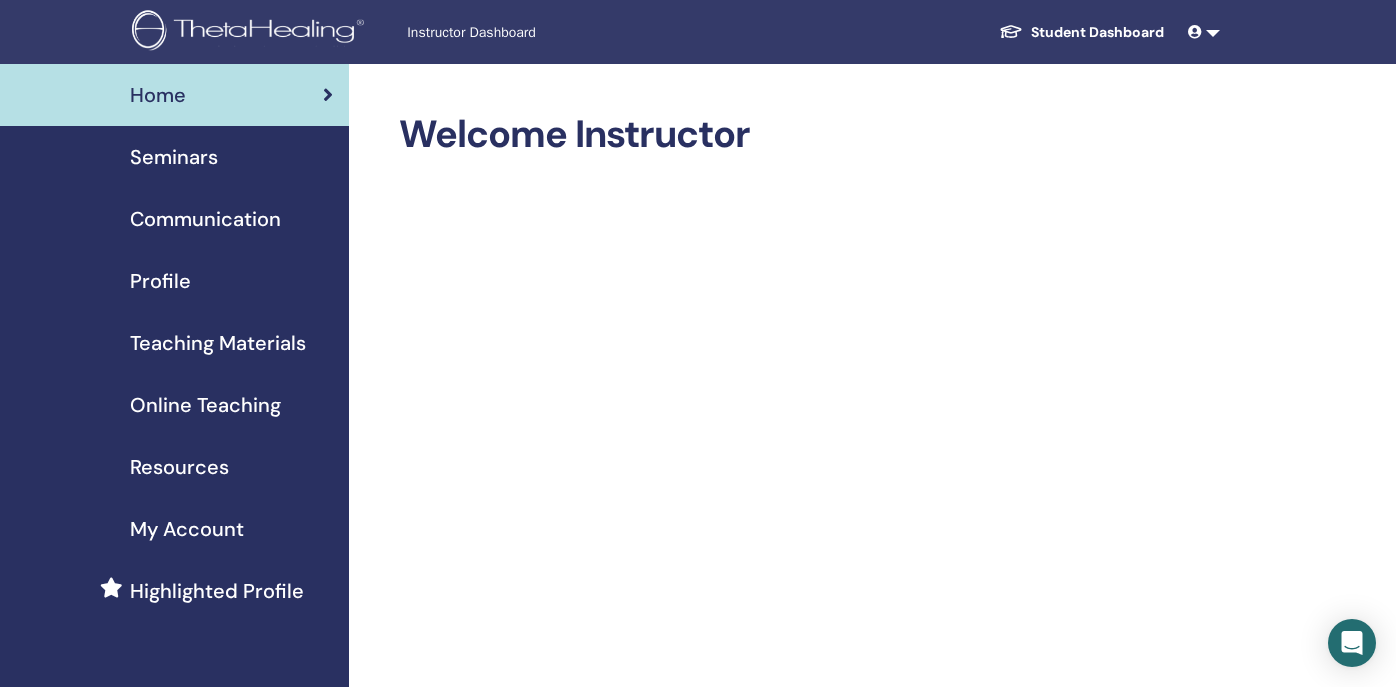 scroll, scrollTop: 4, scrollLeft: 0, axis: vertical 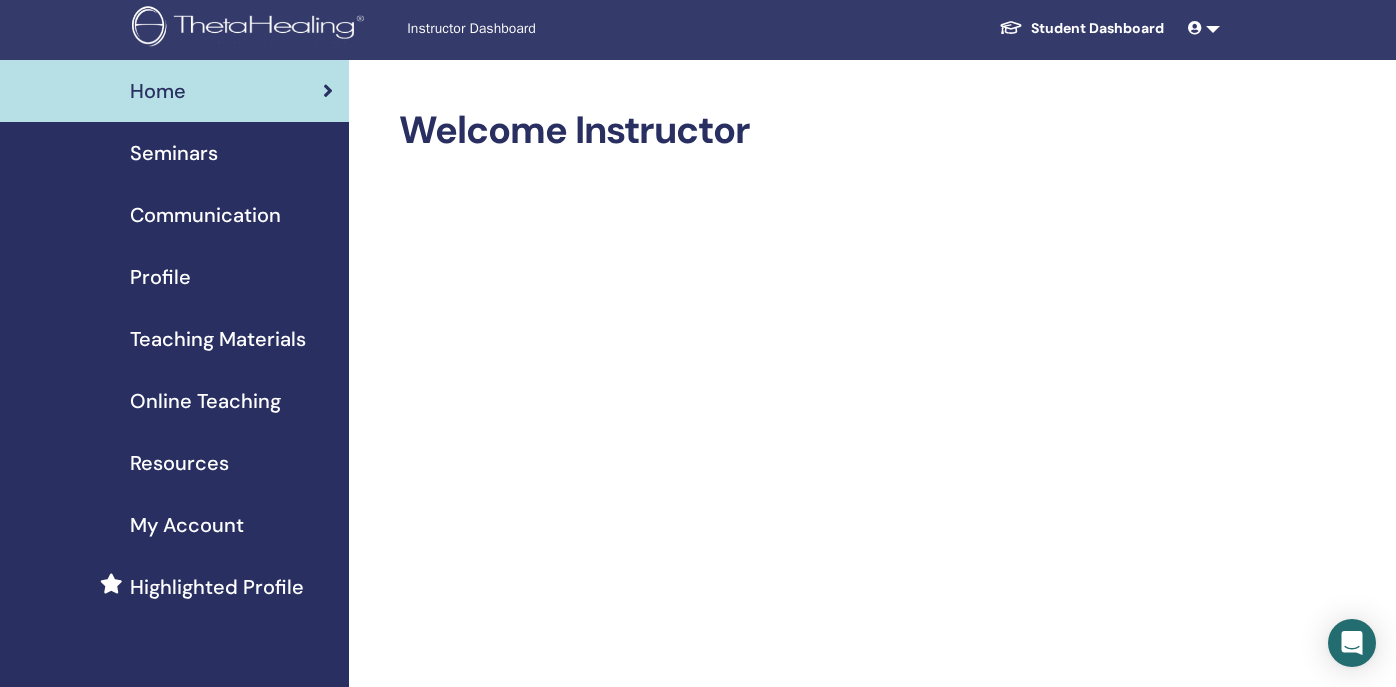 click on "Teaching Materials" at bounding box center [218, 339] 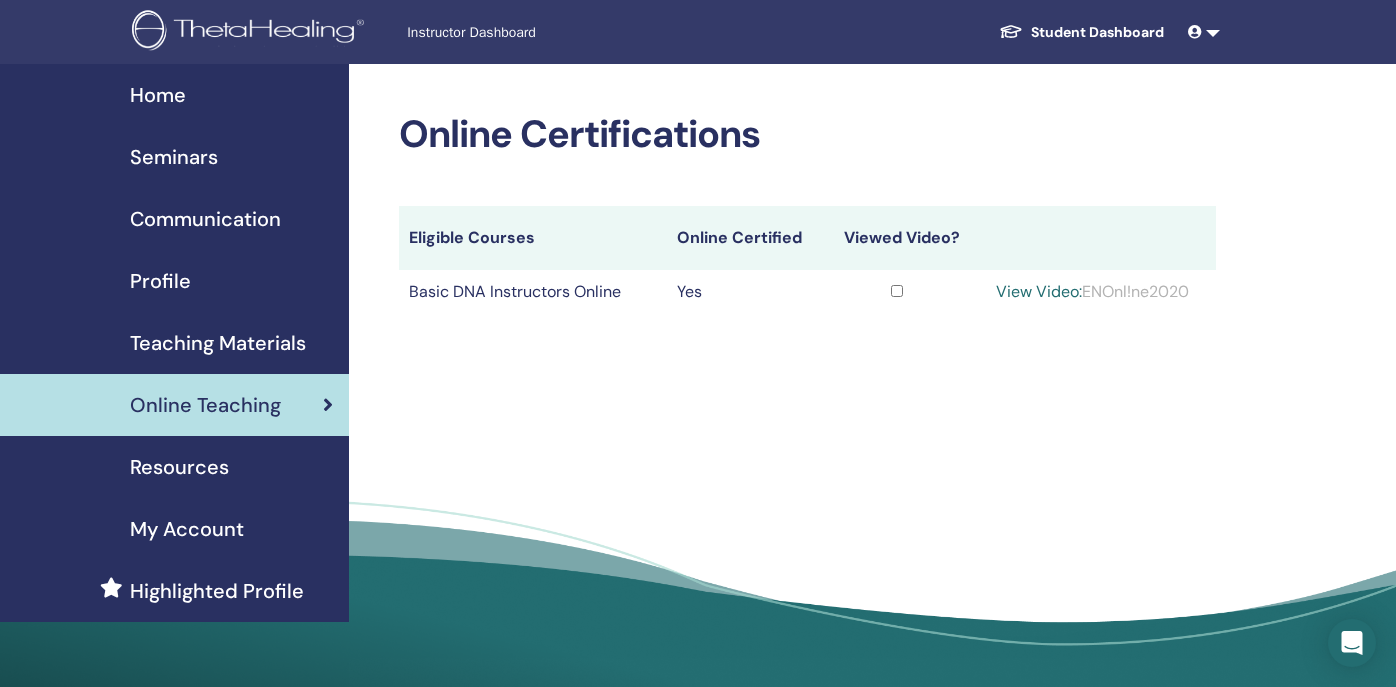 scroll, scrollTop: 0, scrollLeft: 0, axis: both 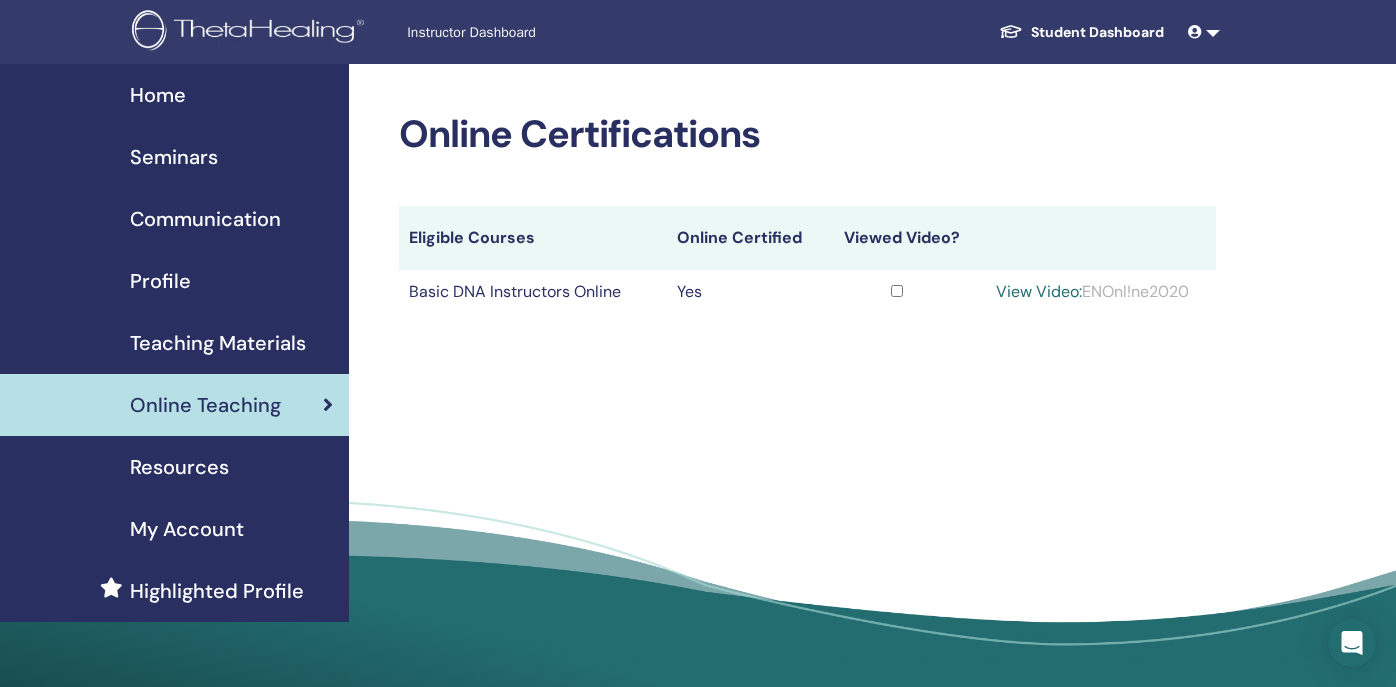 click on "View Video:
ENOnl!ne2020" at bounding box center [1092, 292] 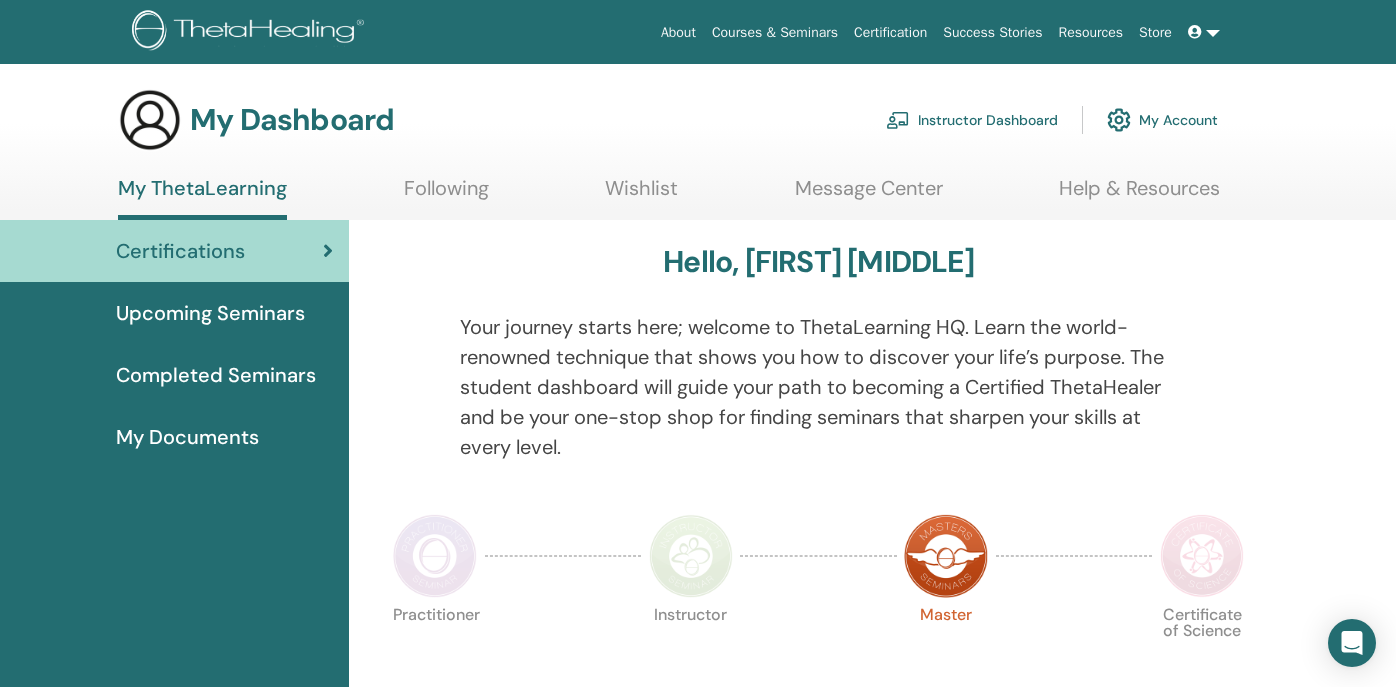scroll, scrollTop: 0, scrollLeft: 0, axis: both 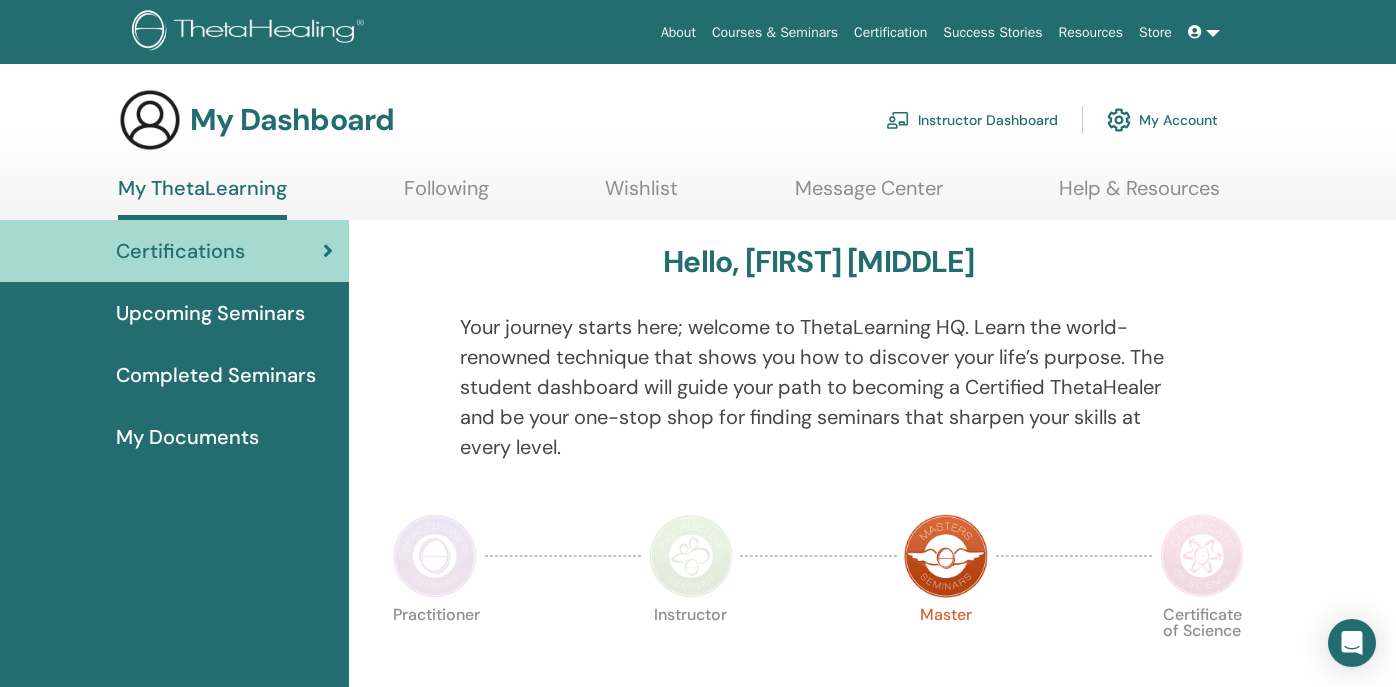 click on "Instructor Dashboard" at bounding box center [972, 120] 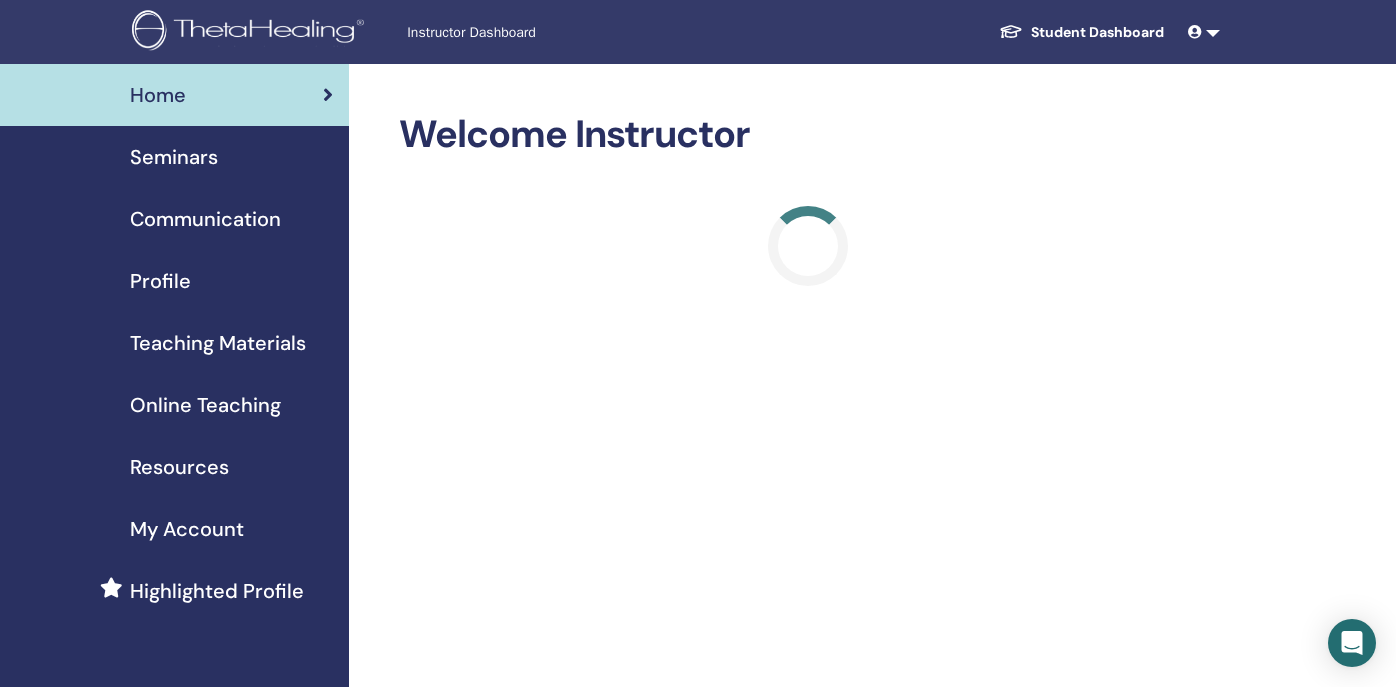 scroll, scrollTop: 0, scrollLeft: 0, axis: both 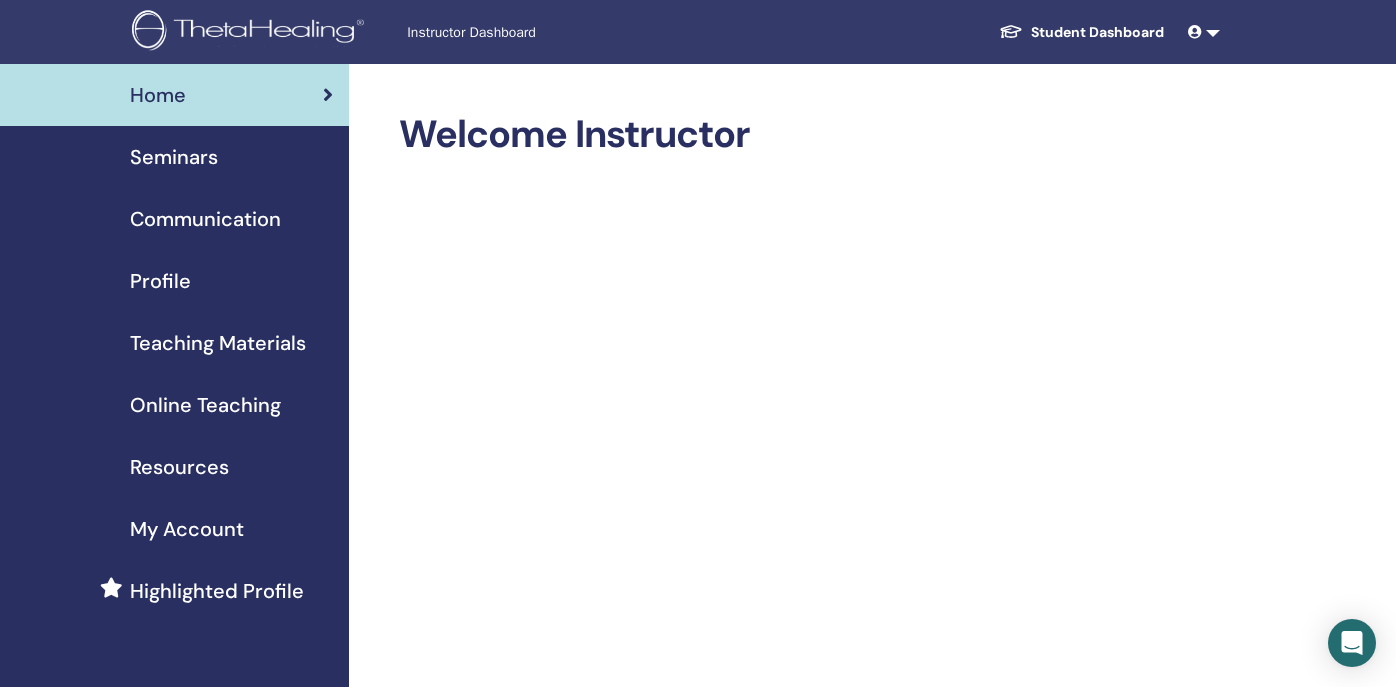 click on "Seminars" at bounding box center (174, 157) 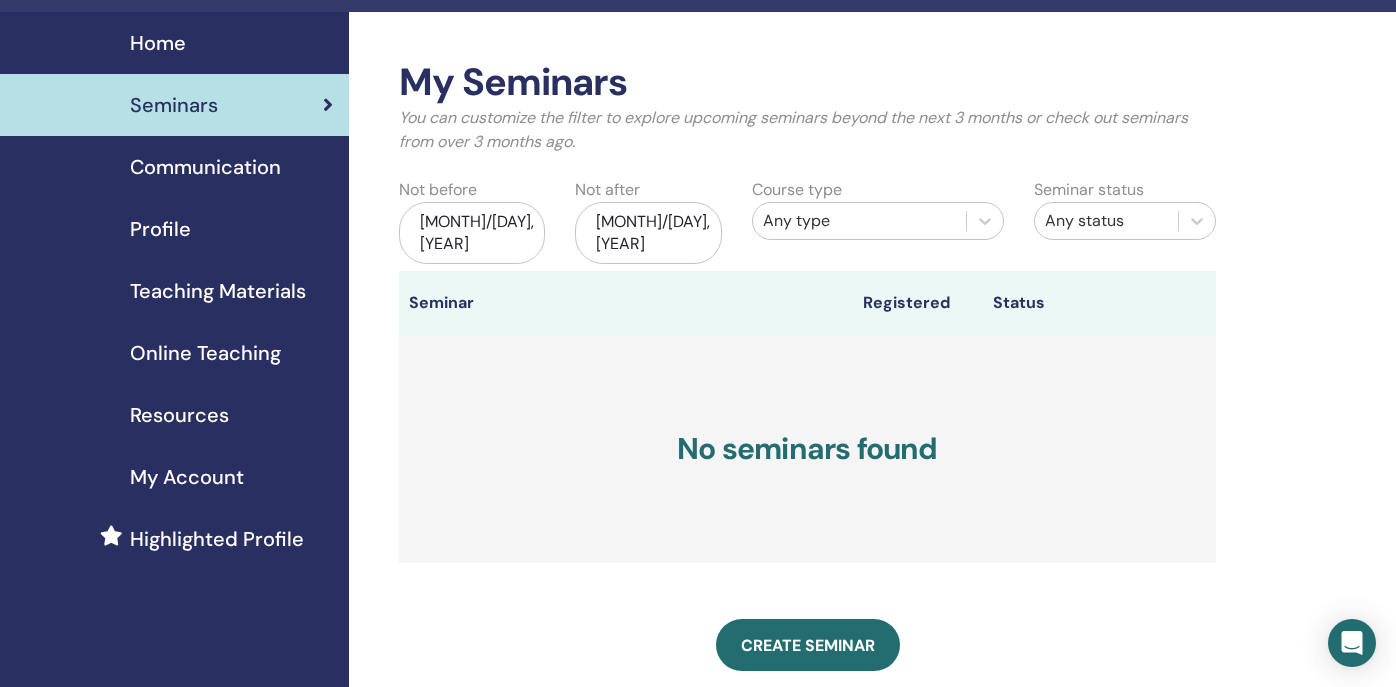 scroll, scrollTop: 48, scrollLeft: 0, axis: vertical 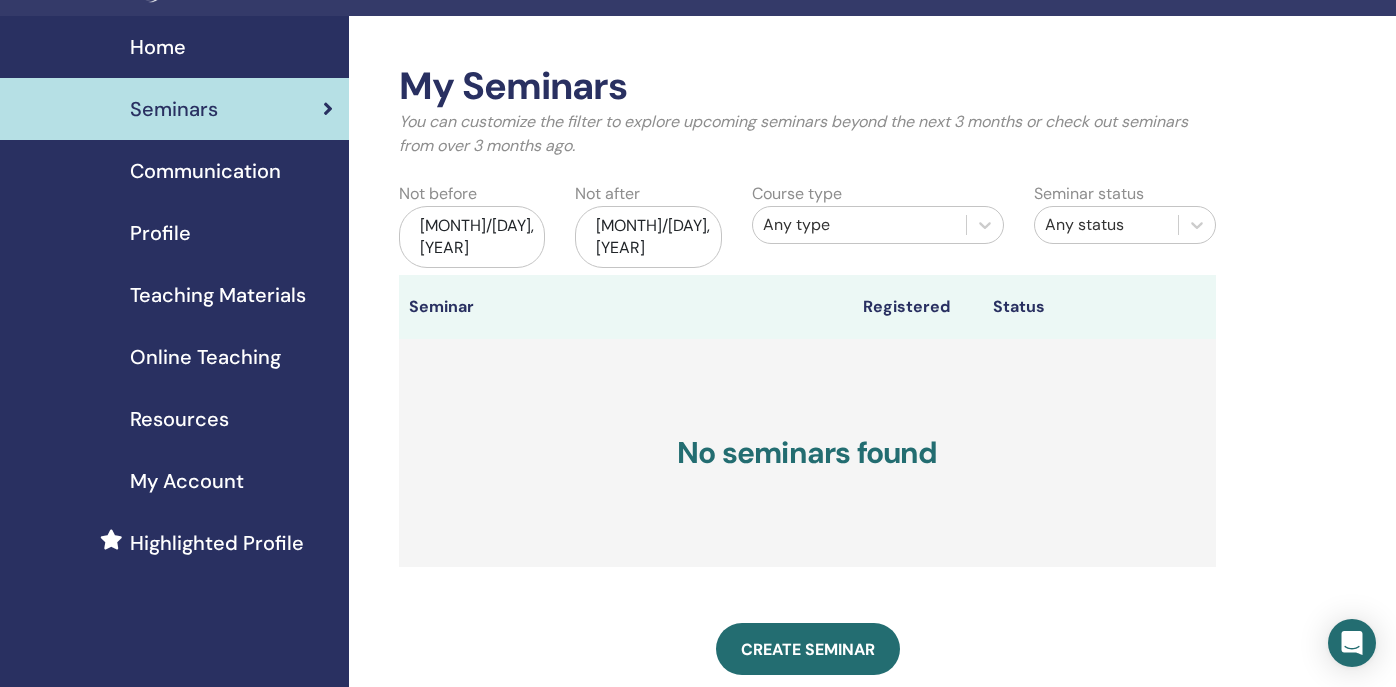 click on "Online Teaching" at bounding box center [205, 357] 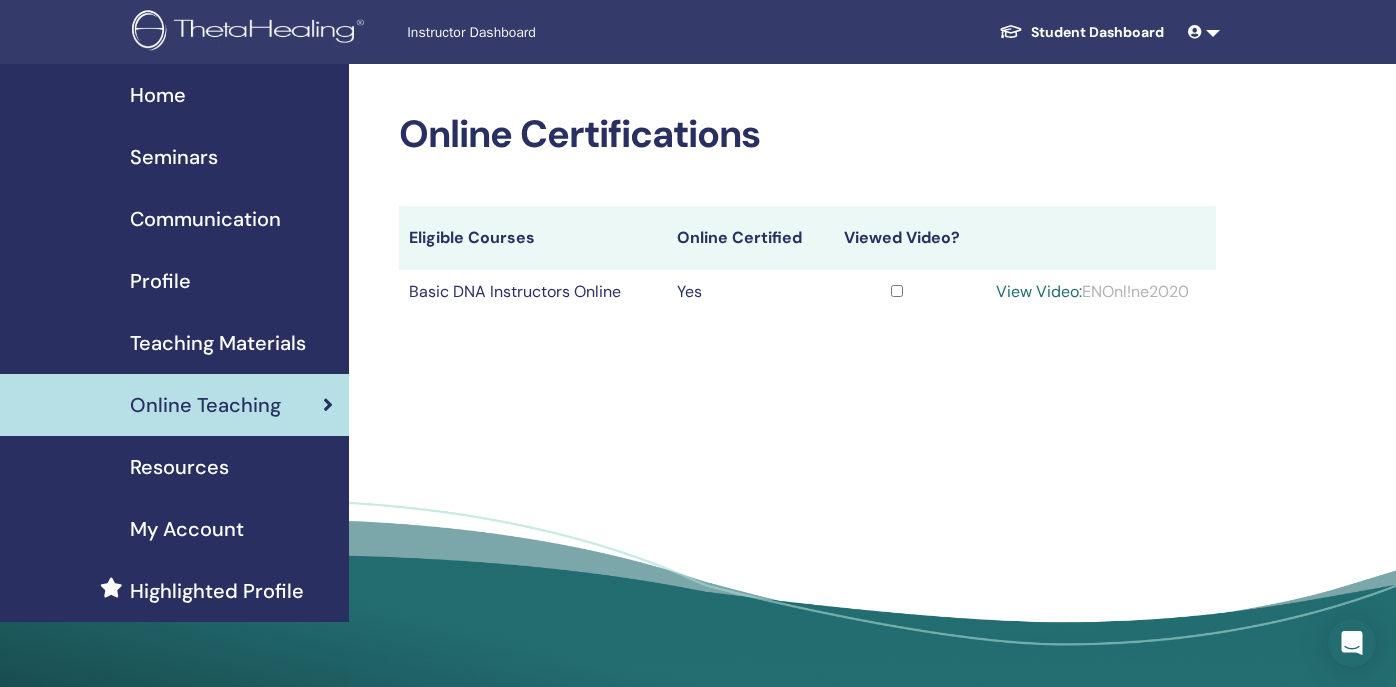 scroll, scrollTop: 0, scrollLeft: 0, axis: both 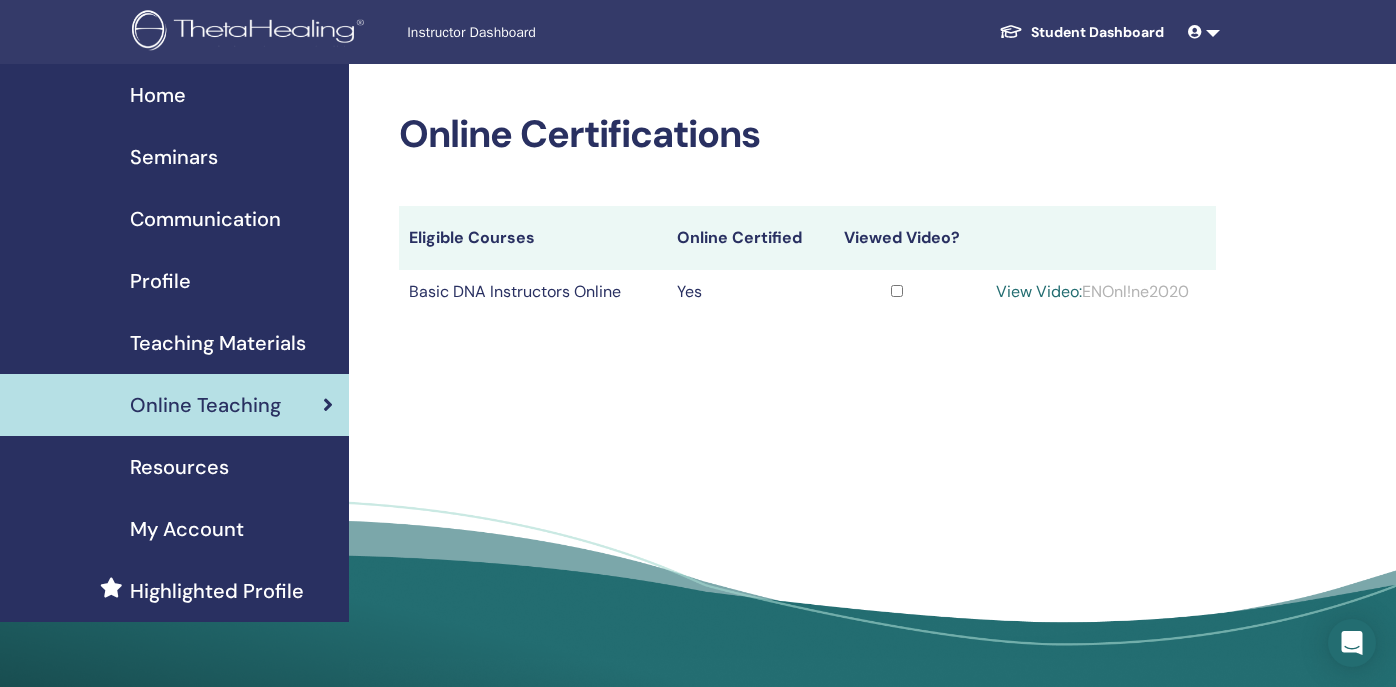 click on "View Video:
ENOnl!ne2020" at bounding box center (1092, 292) 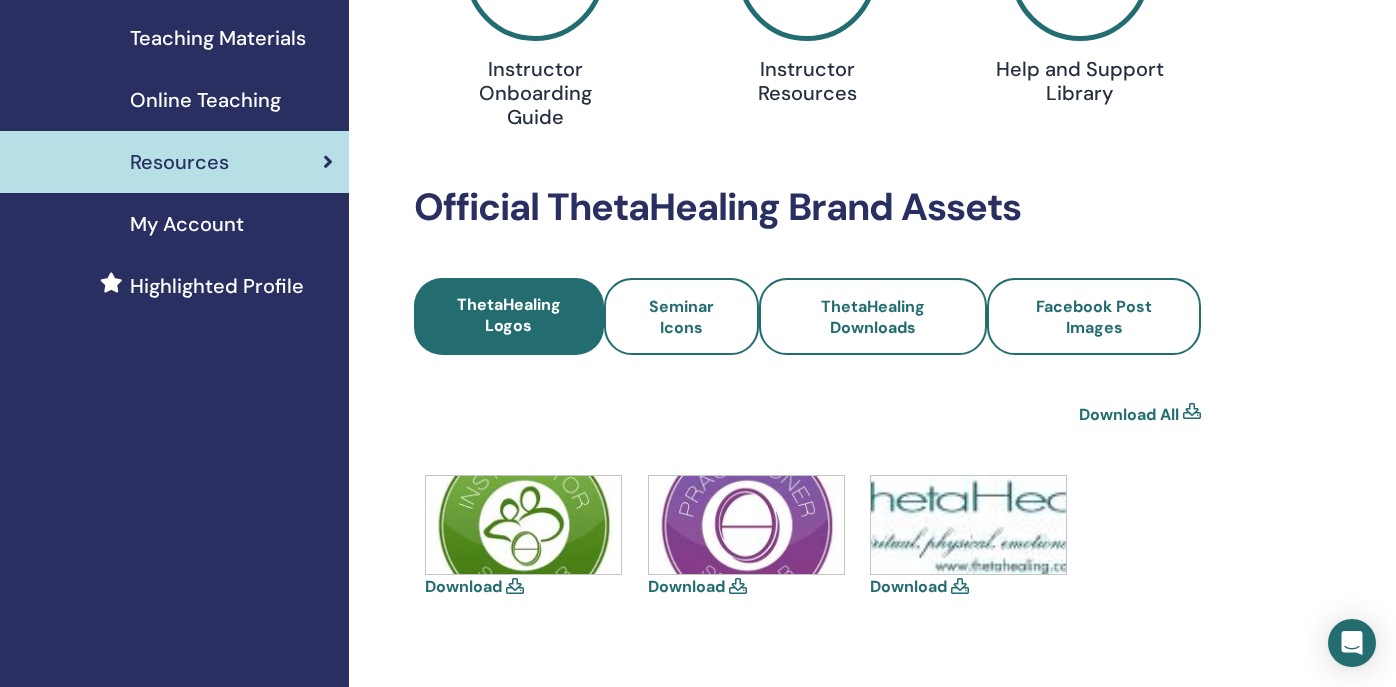 scroll, scrollTop: 307, scrollLeft: 0, axis: vertical 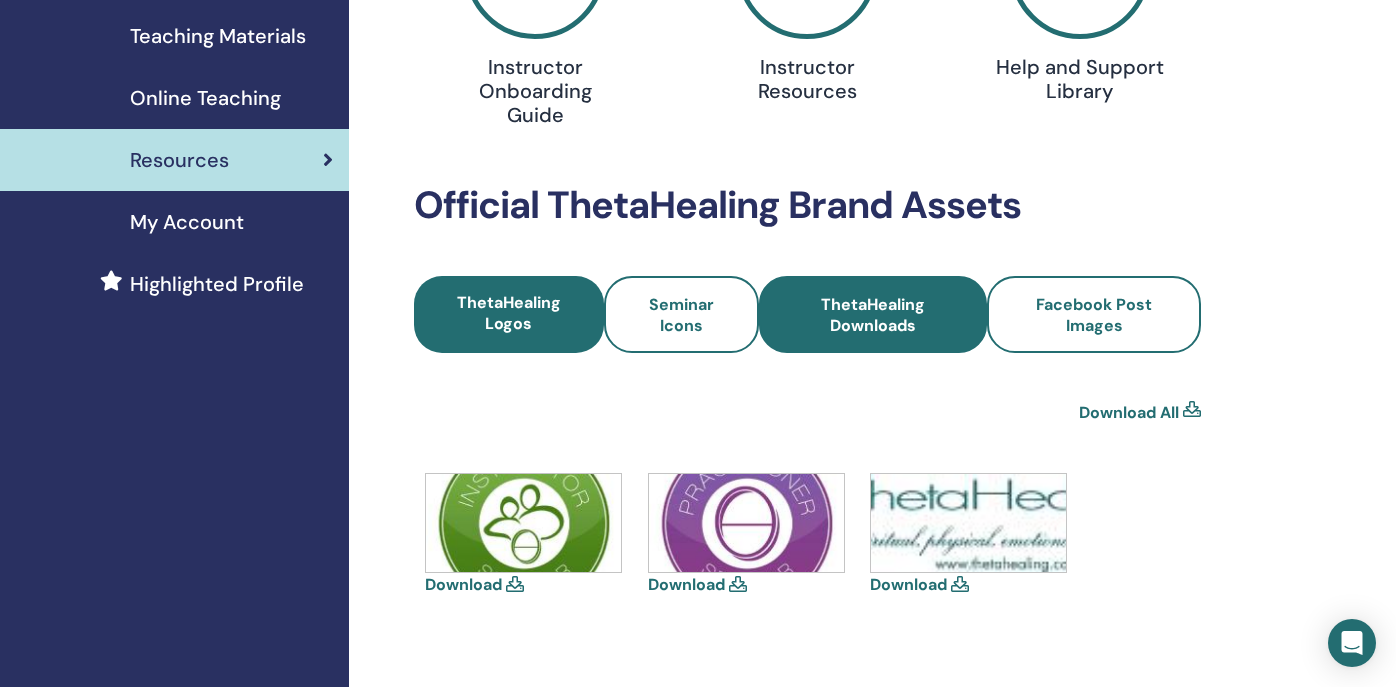 click on "ThetaHealing Downloads" at bounding box center [873, 315] 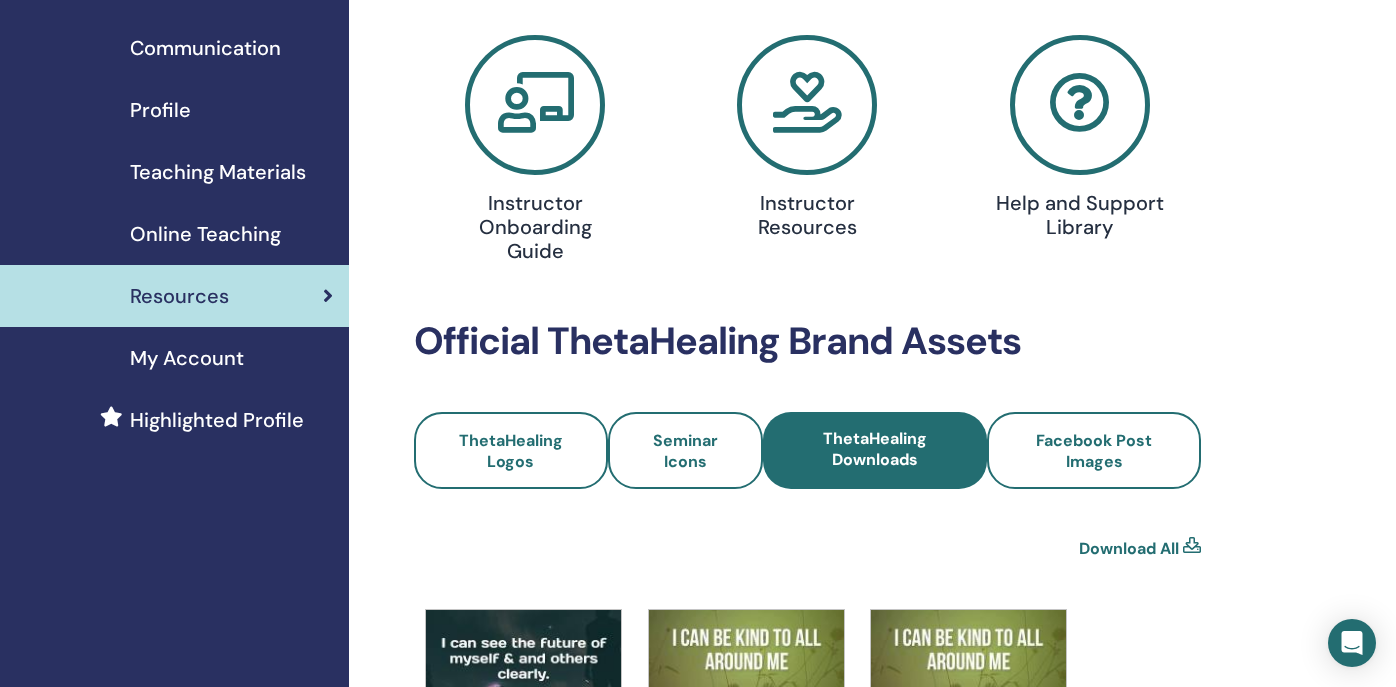 scroll, scrollTop: 119, scrollLeft: 0, axis: vertical 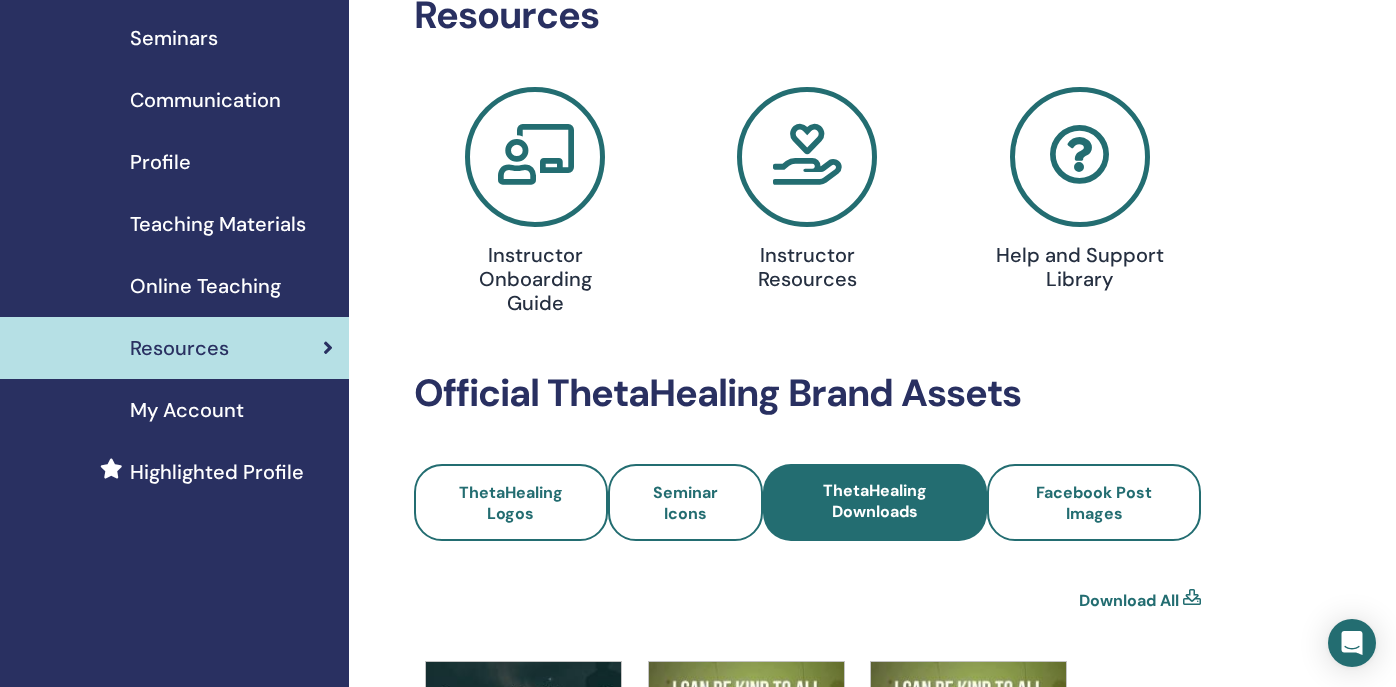 click on "Profile" at bounding box center [160, 162] 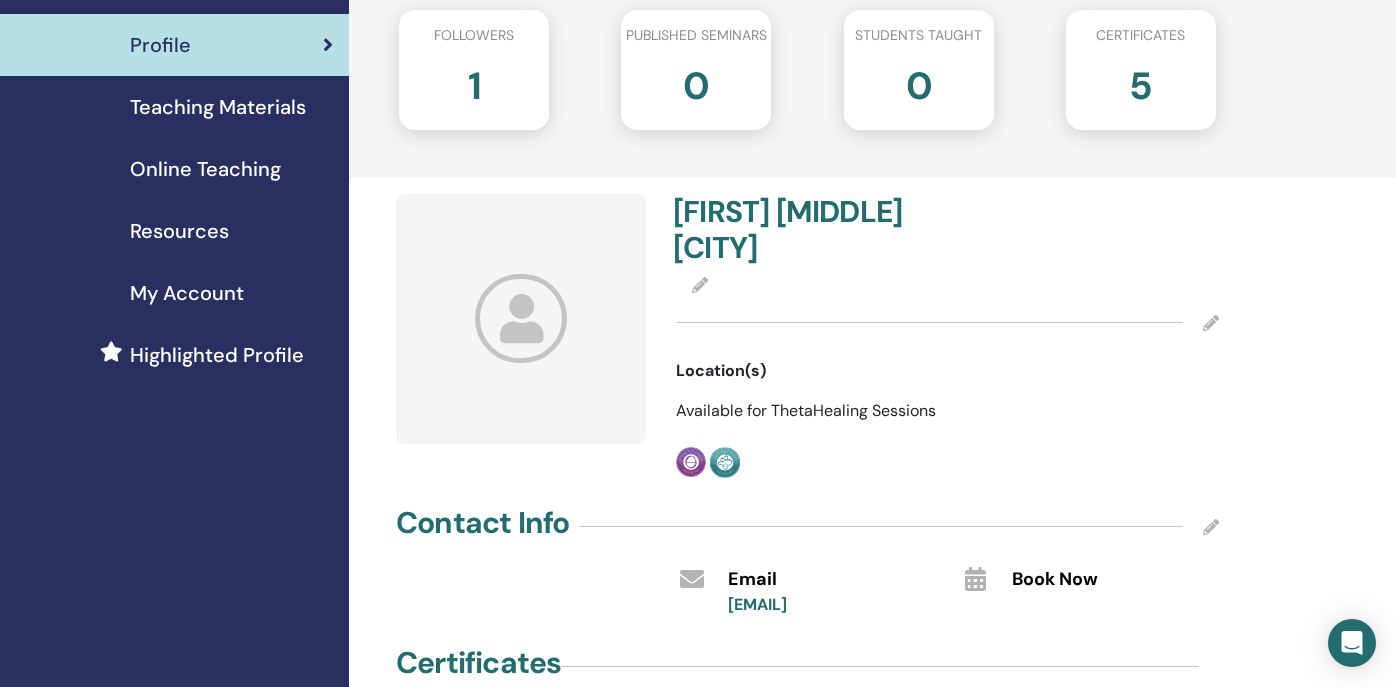 scroll, scrollTop: 222, scrollLeft: 0, axis: vertical 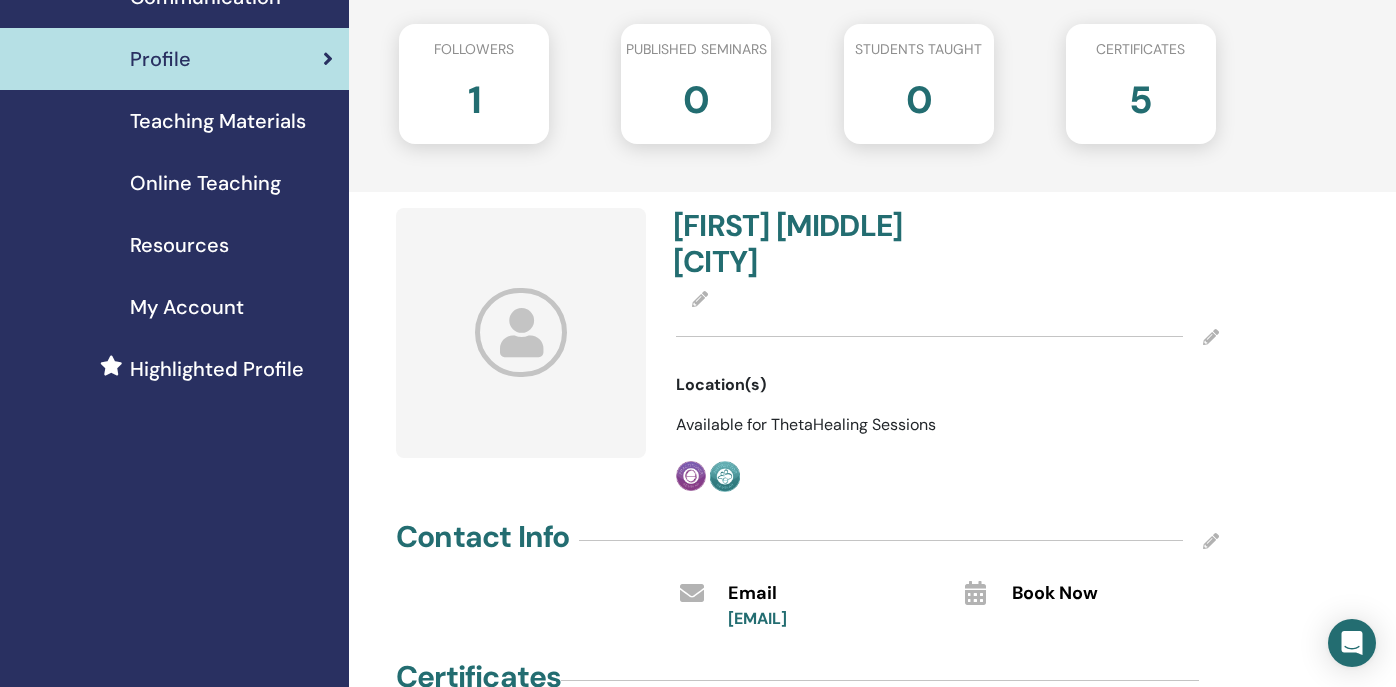 click on "My Account" at bounding box center (187, 307) 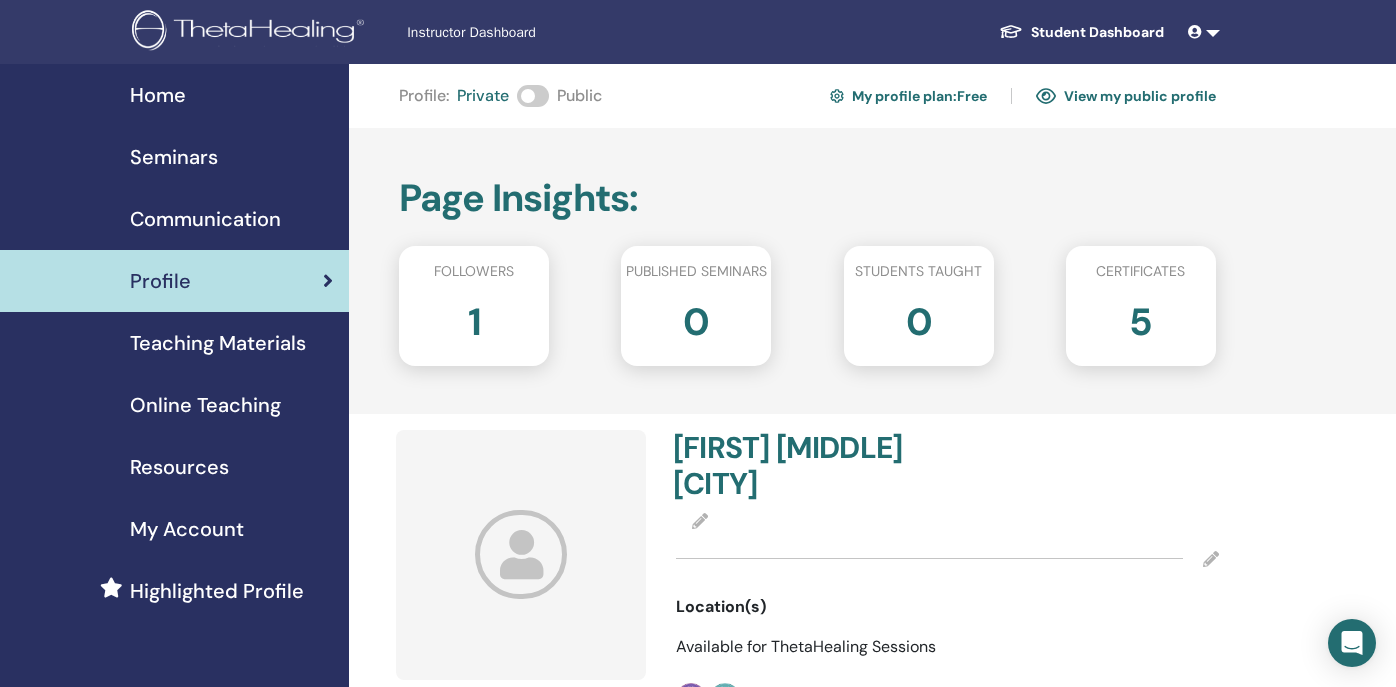scroll, scrollTop: 0, scrollLeft: 0, axis: both 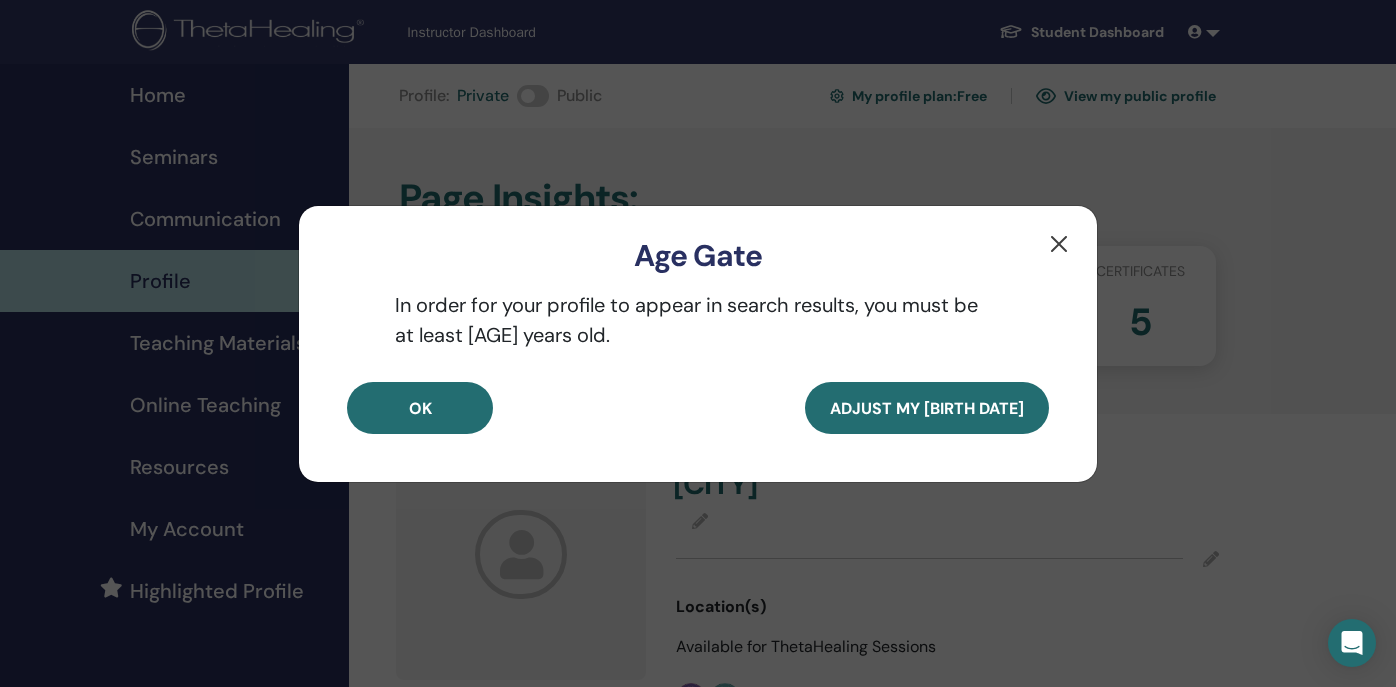 click at bounding box center (1059, 244) 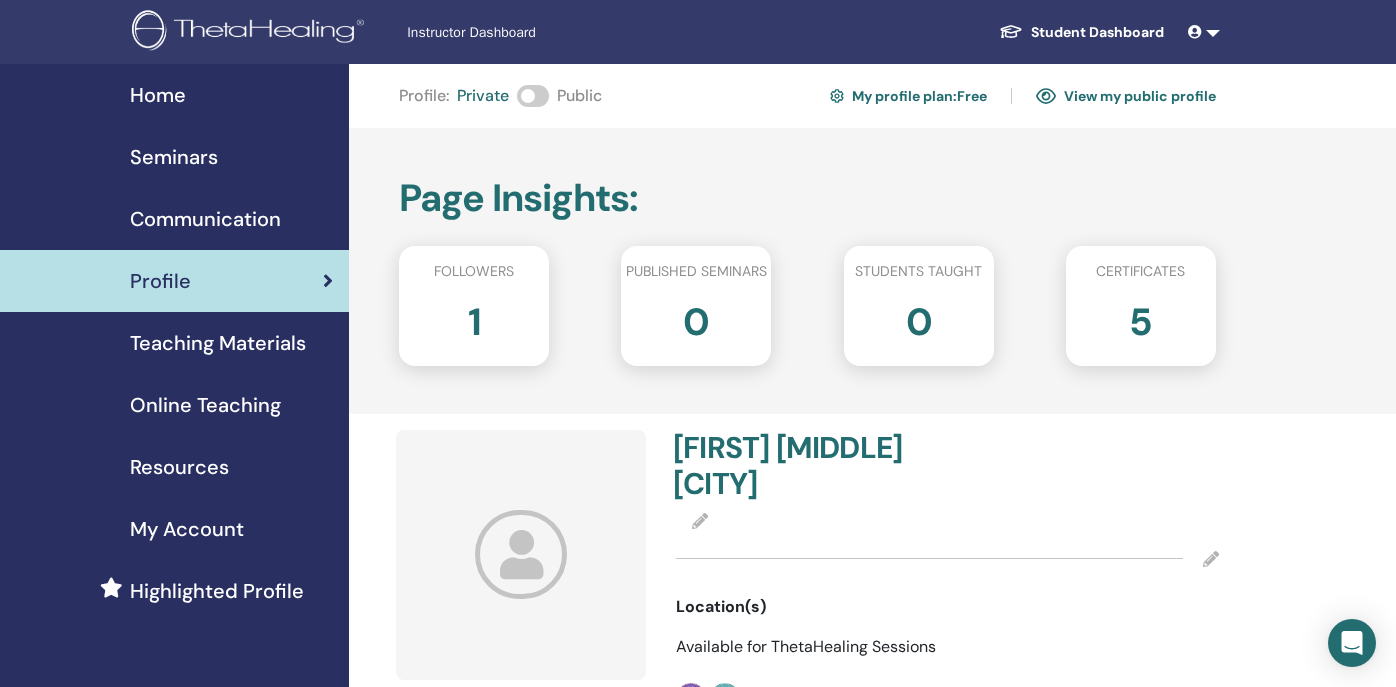 click on "Home" at bounding box center (158, 95) 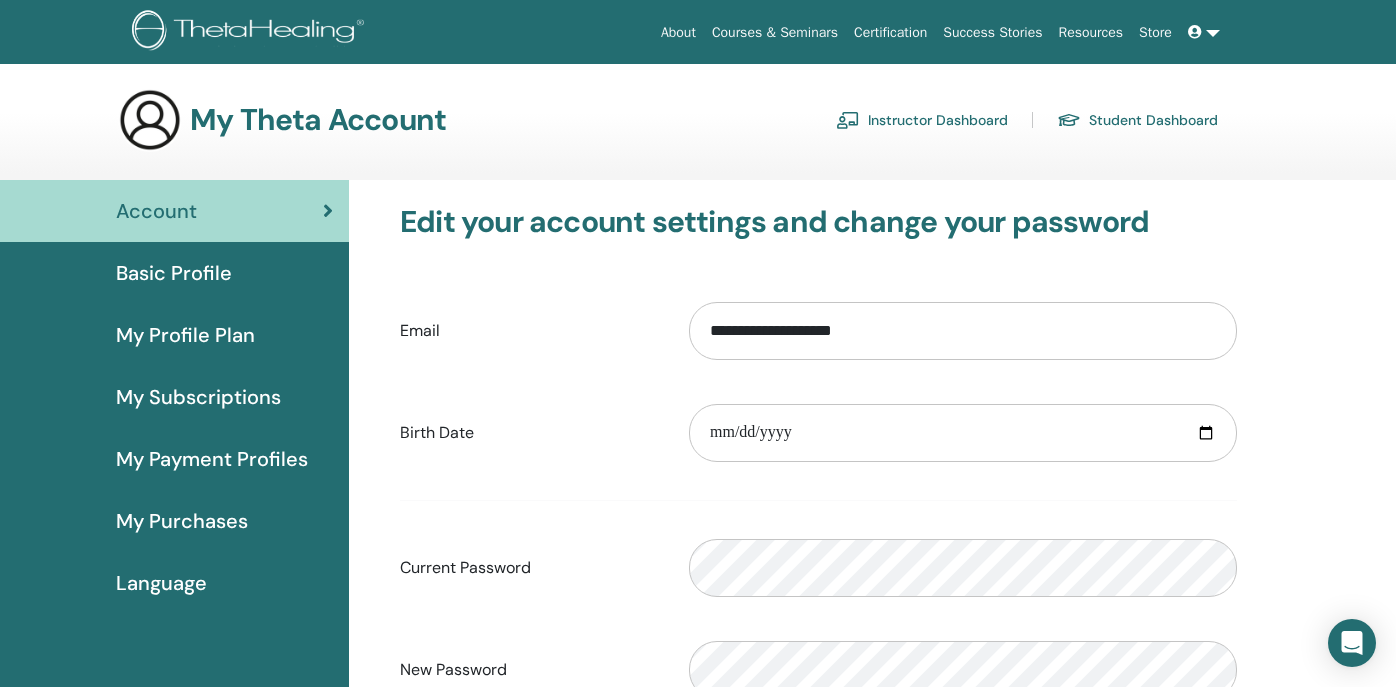 scroll, scrollTop: 0, scrollLeft: 0, axis: both 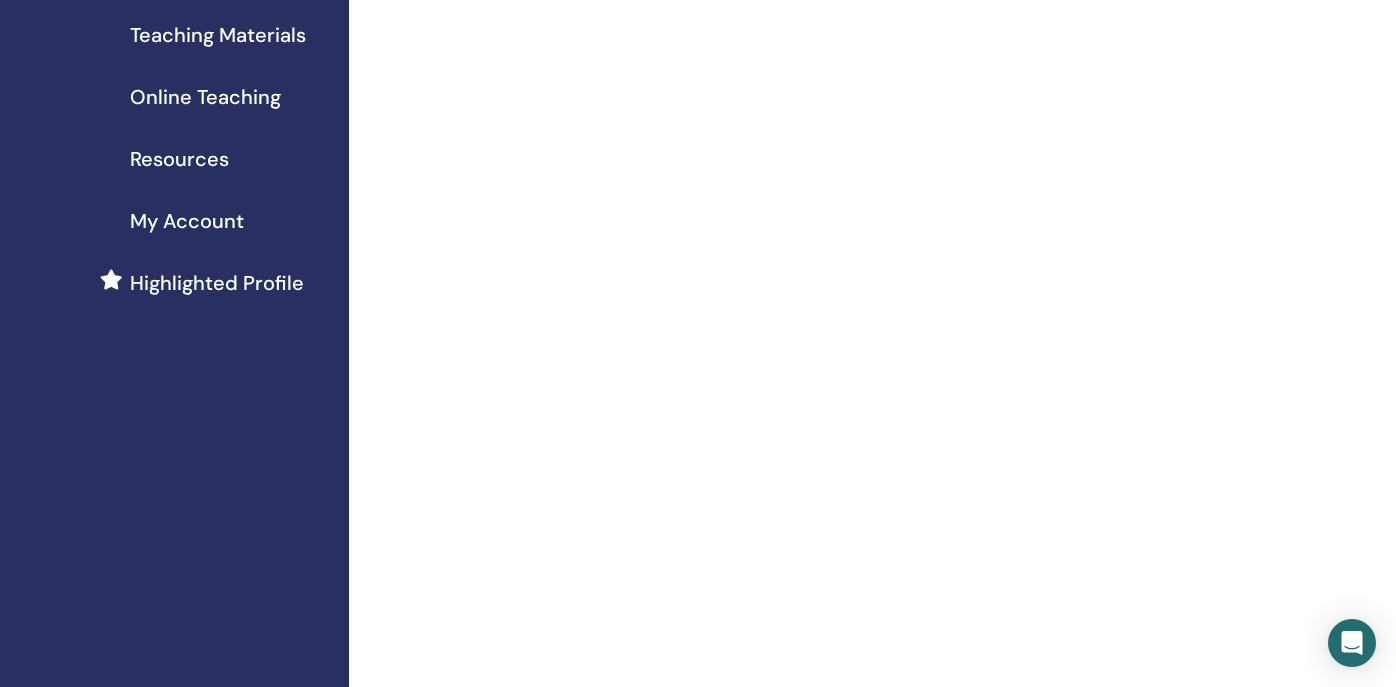 click on "Resources" at bounding box center [179, 159] 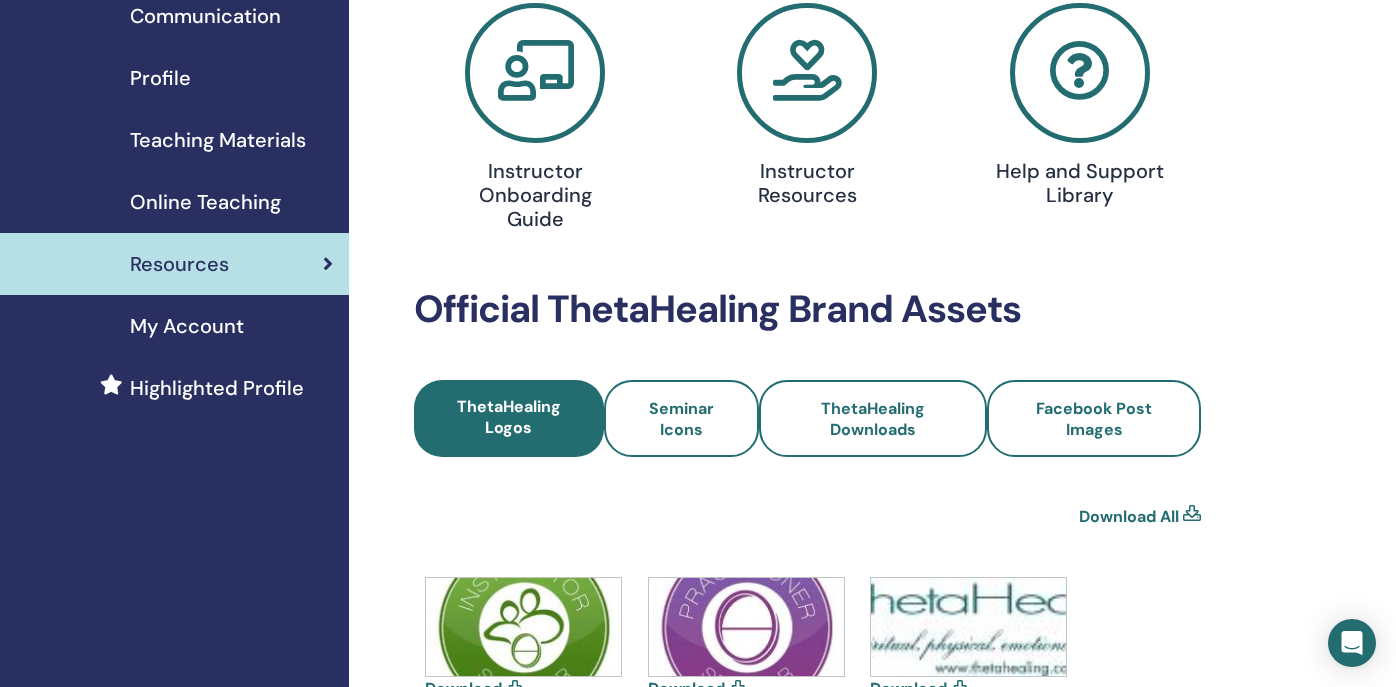 scroll, scrollTop: 206, scrollLeft: 0, axis: vertical 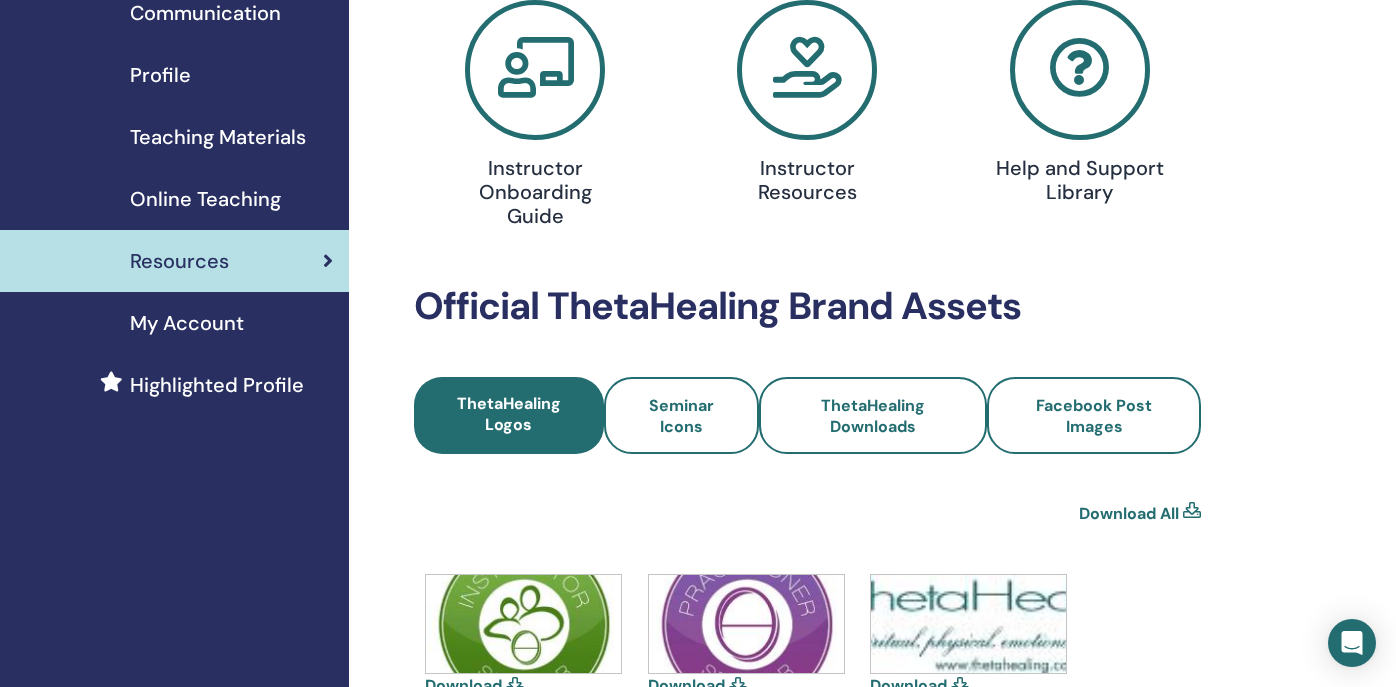 click on "Online Teaching" at bounding box center [205, 199] 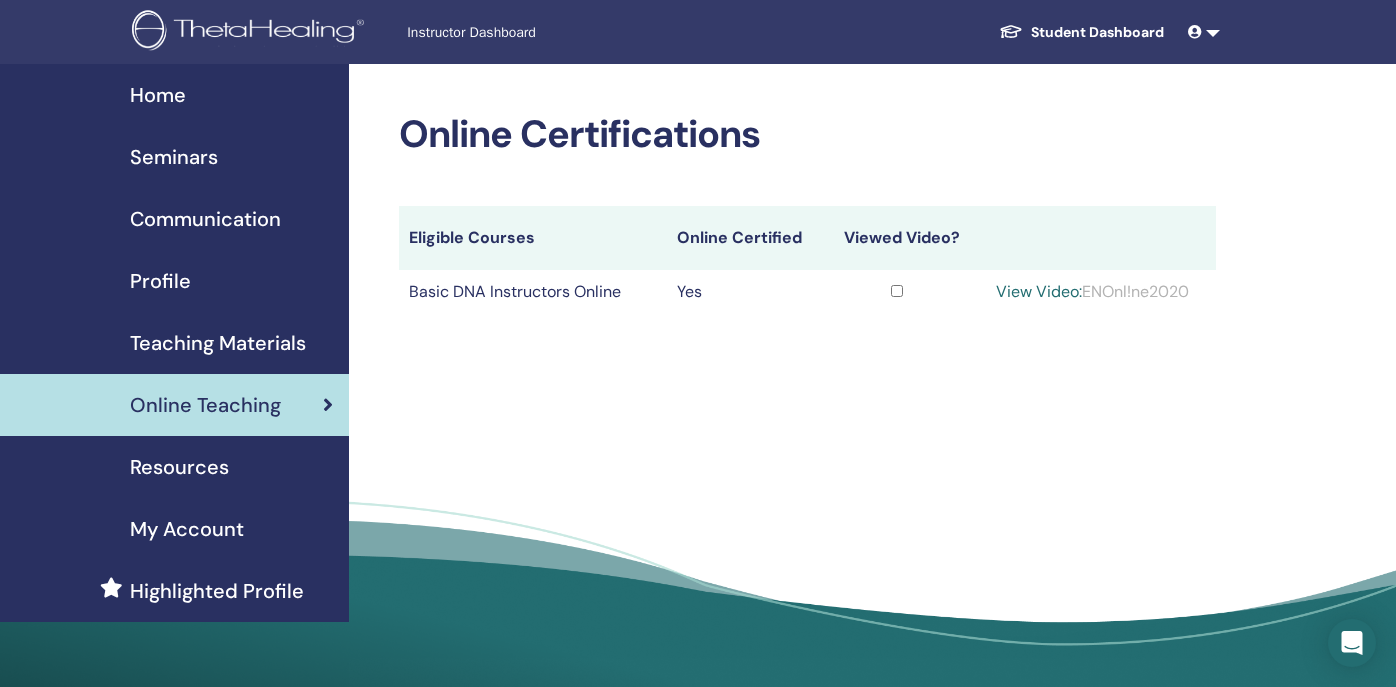 scroll, scrollTop: 0, scrollLeft: 0, axis: both 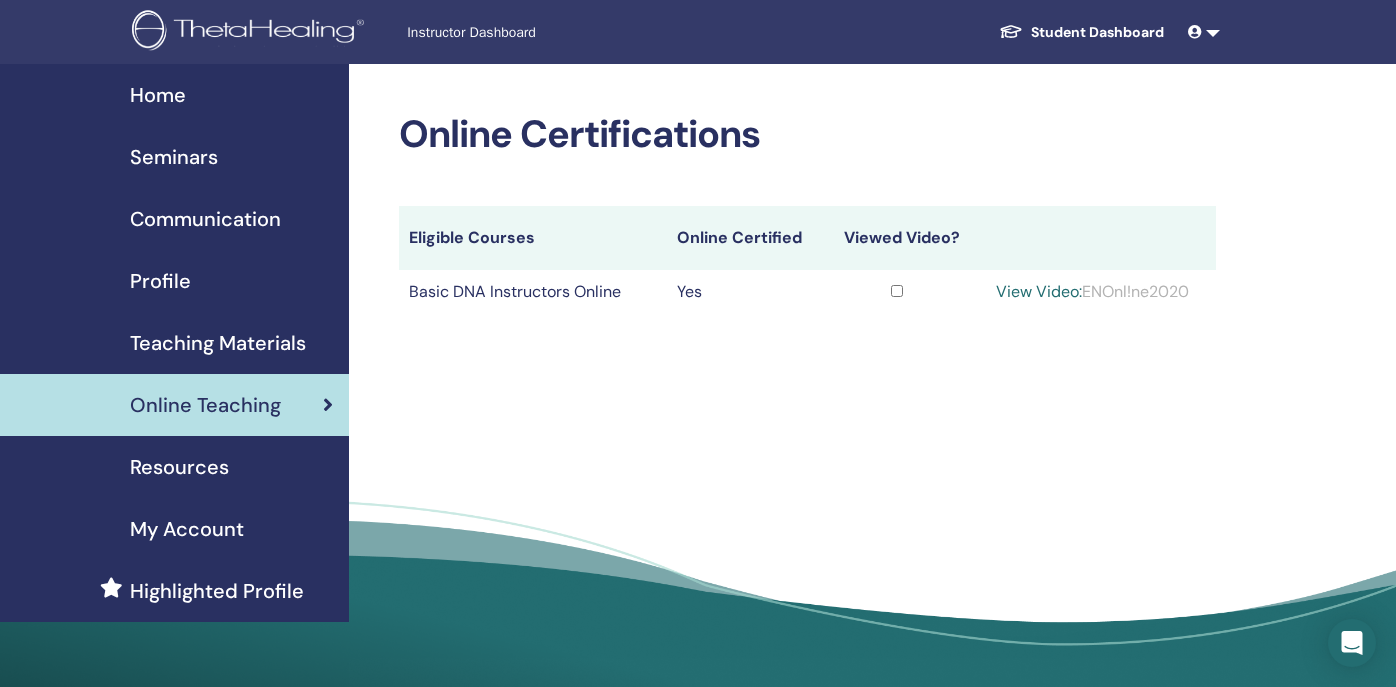click on "Eligible Courses" at bounding box center (533, 238) 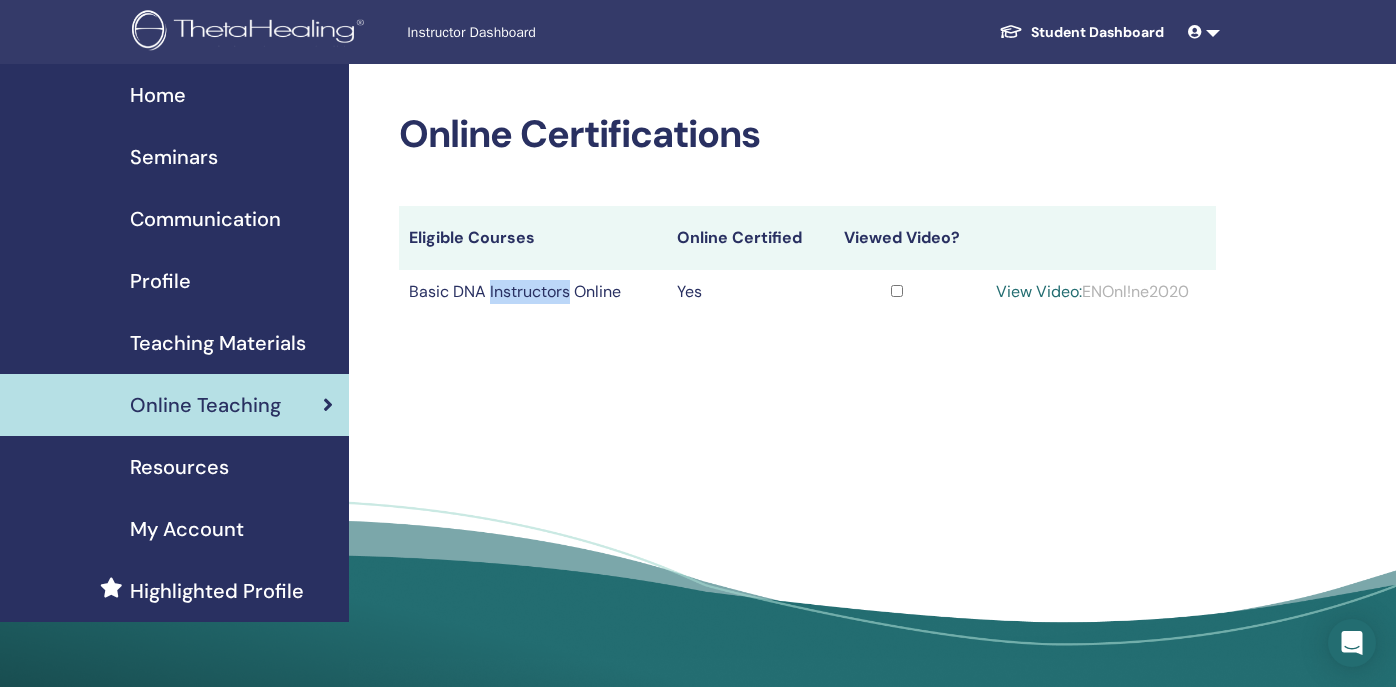 click on "Basic DNA Instructors Online" at bounding box center (533, 292) 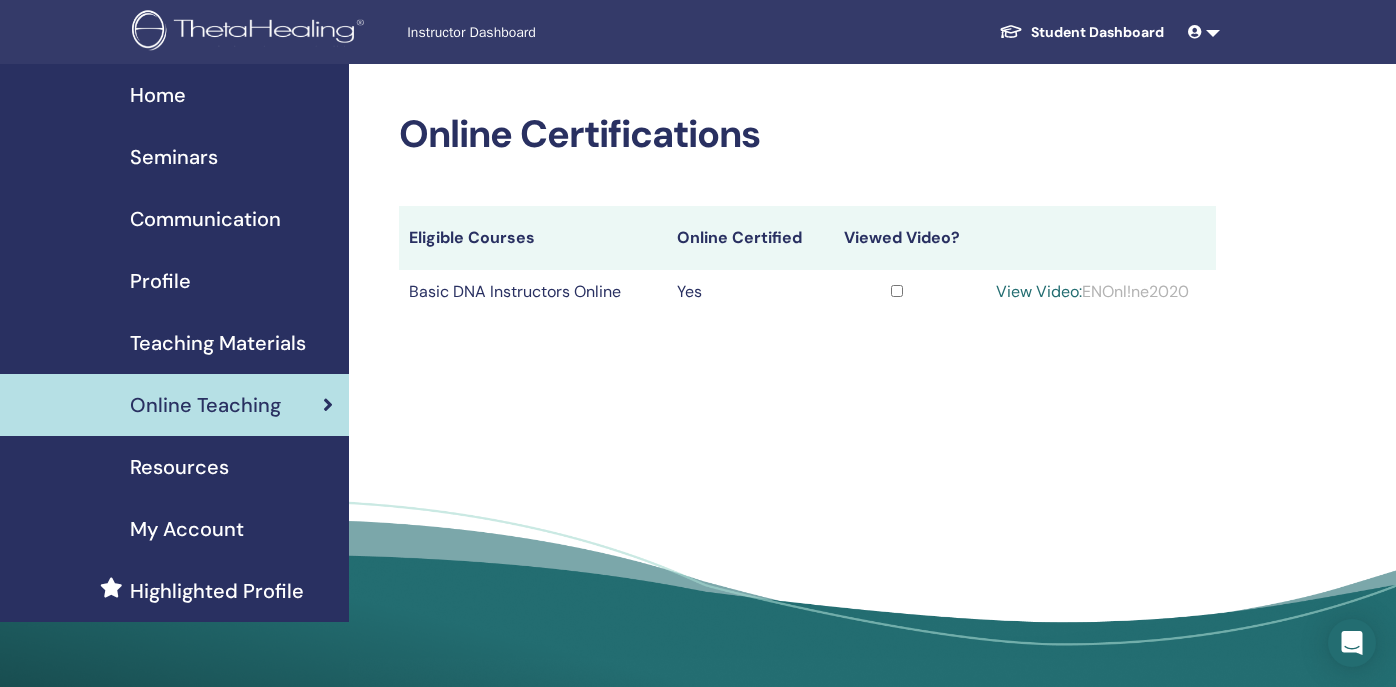 click on "Profile" at bounding box center (160, 281) 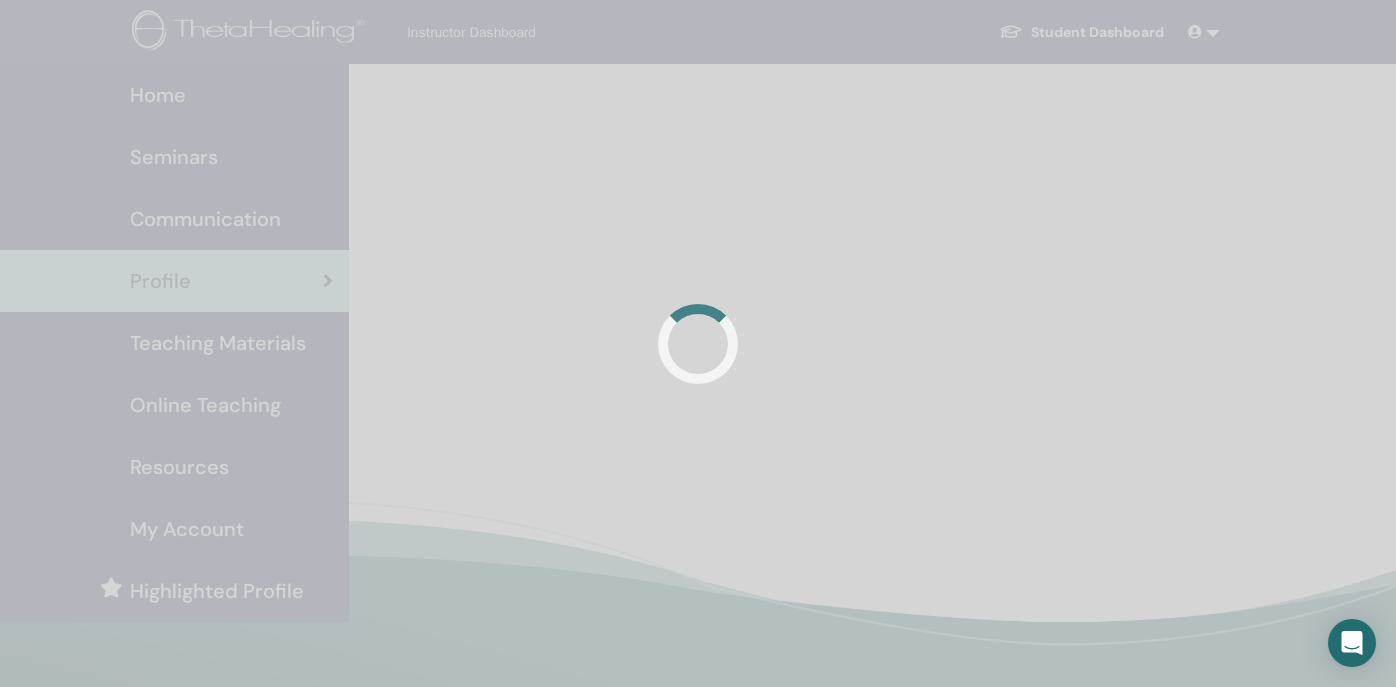 scroll, scrollTop: 0, scrollLeft: 0, axis: both 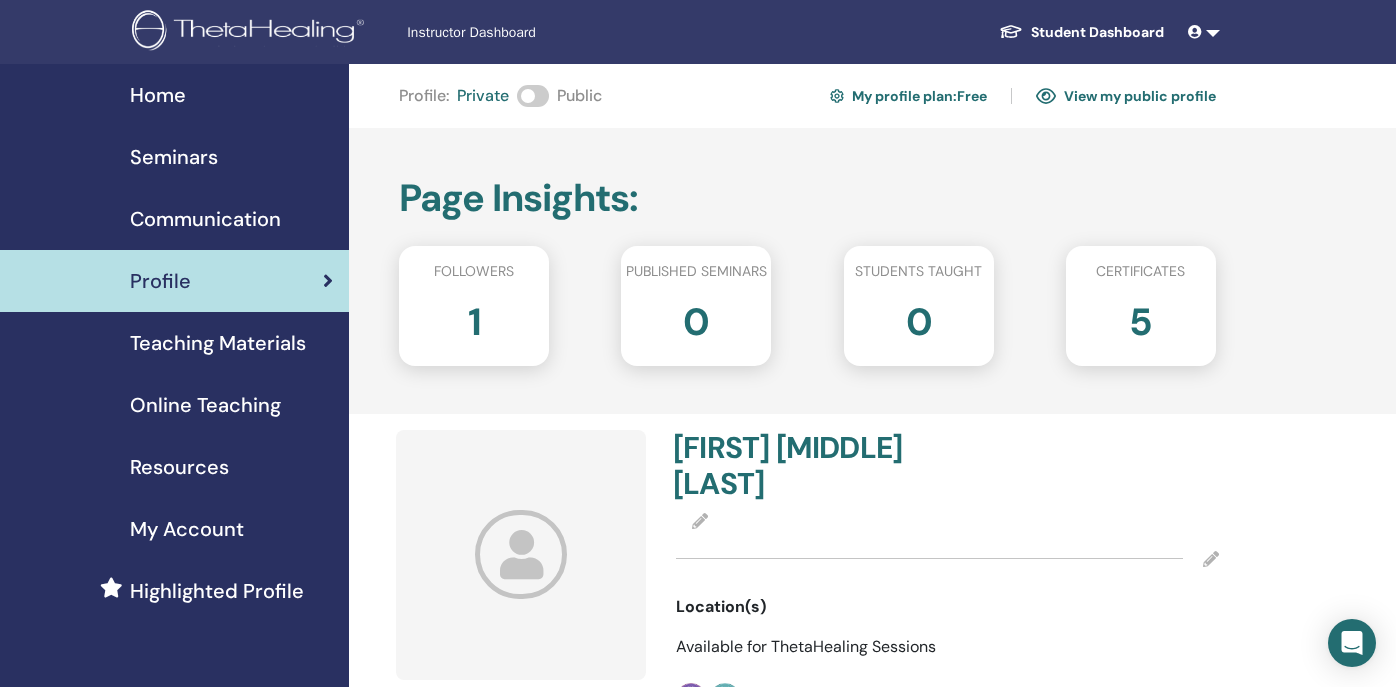click on "Teaching Materials" at bounding box center (218, 343) 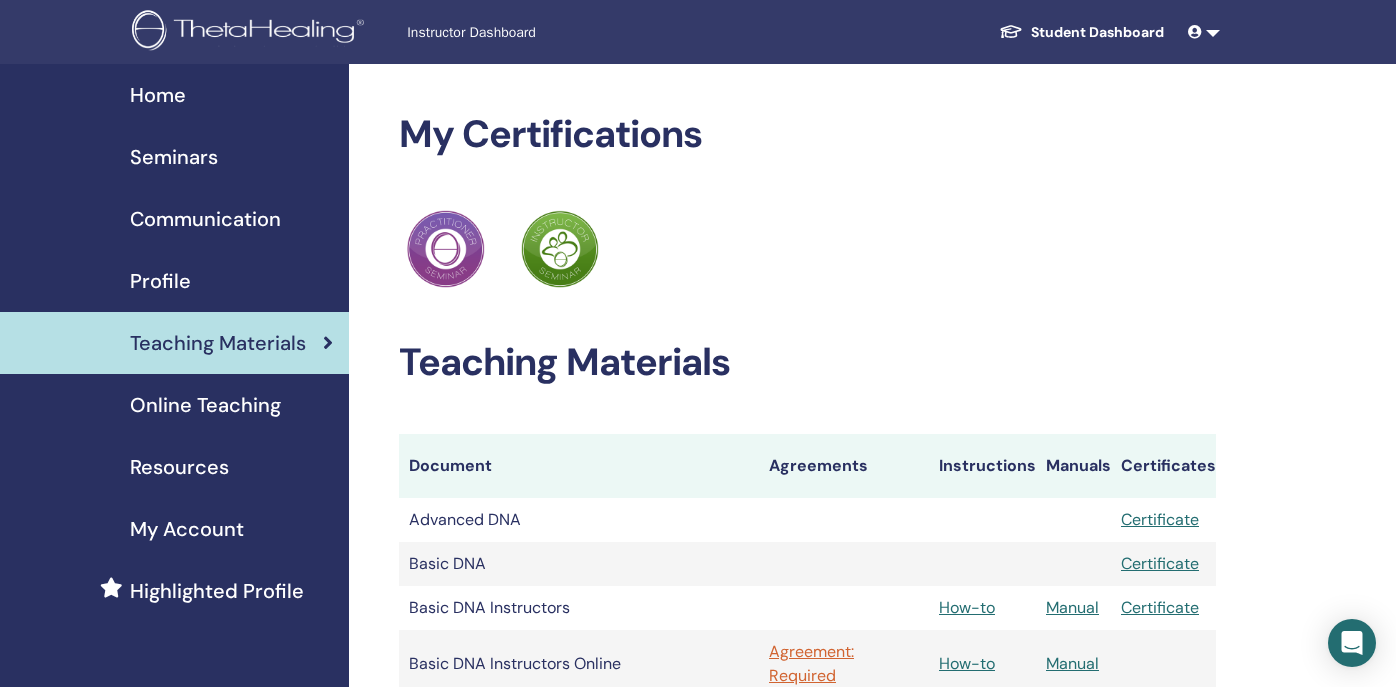scroll, scrollTop: 0, scrollLeft: 0, axis: both 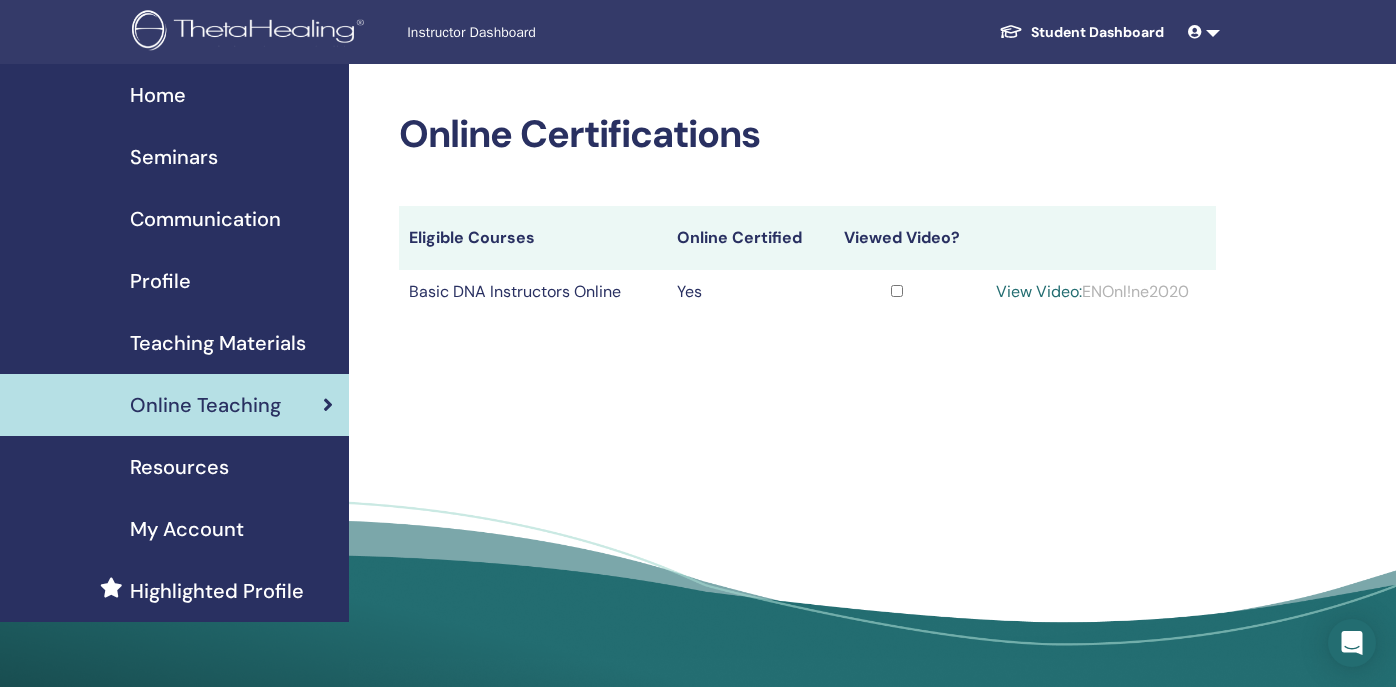 click on "Instructor Dashboard
Student Dashboard
AL [FIRST] [MIDDLE] [LAST] My ThetaLearning My ThetaHealers My Seminars Wishlist Become a Practitioner Notifications 1 Messages My Theta Account Support Logout" at bounding box center [698, 32] 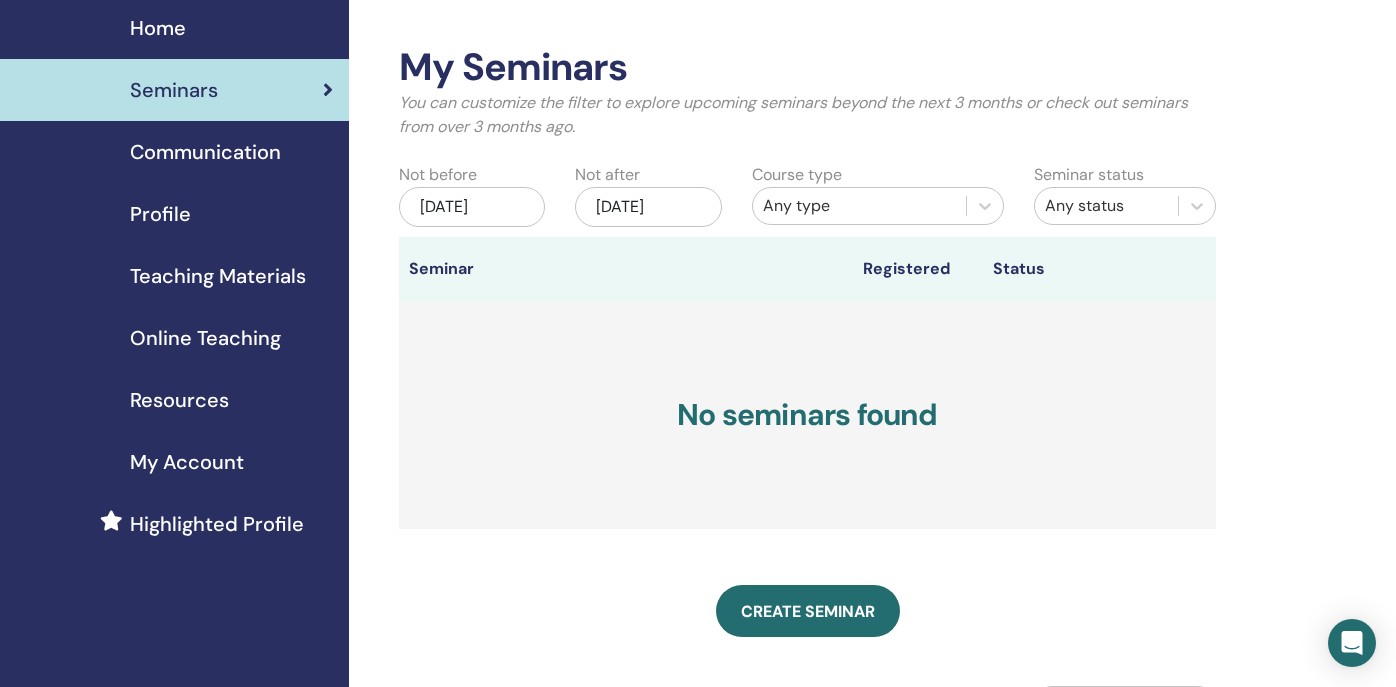 scroll, scrollTop: 61, scrollLeft: 0, axis: vertical 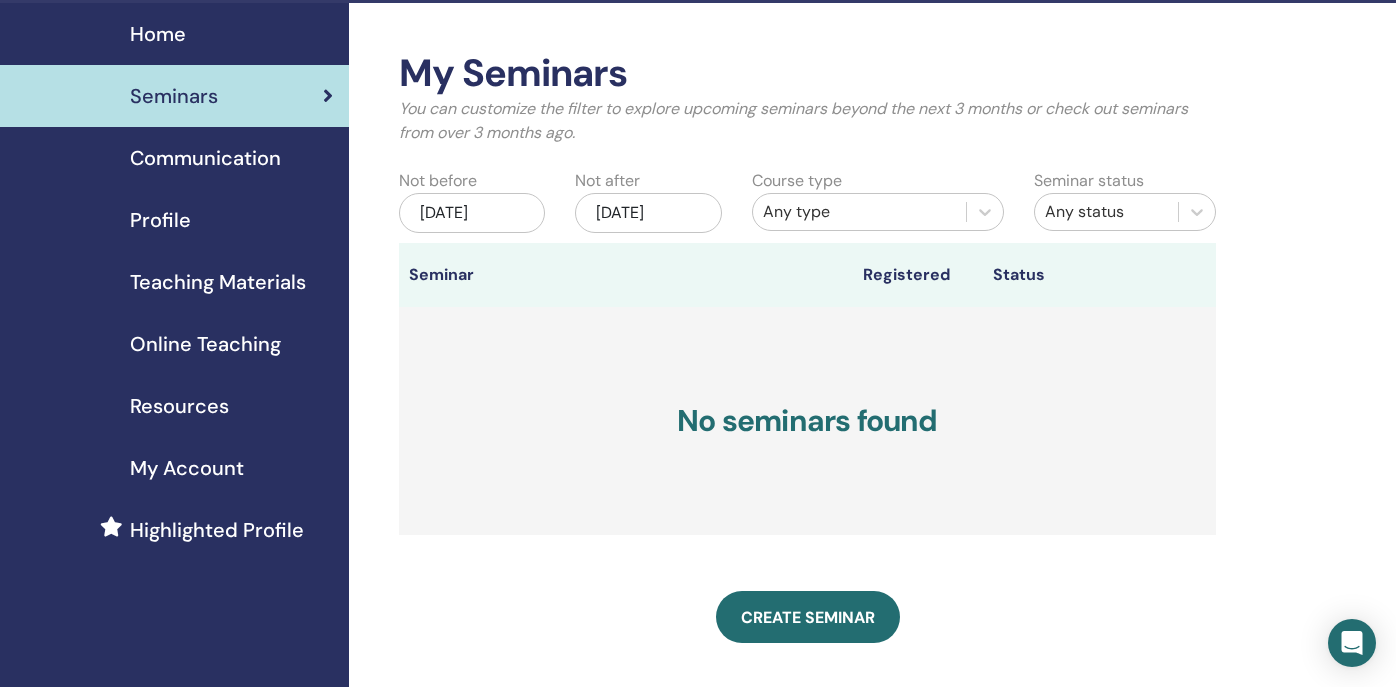 click on "Online Teaching" at bounding box center [205, 344] 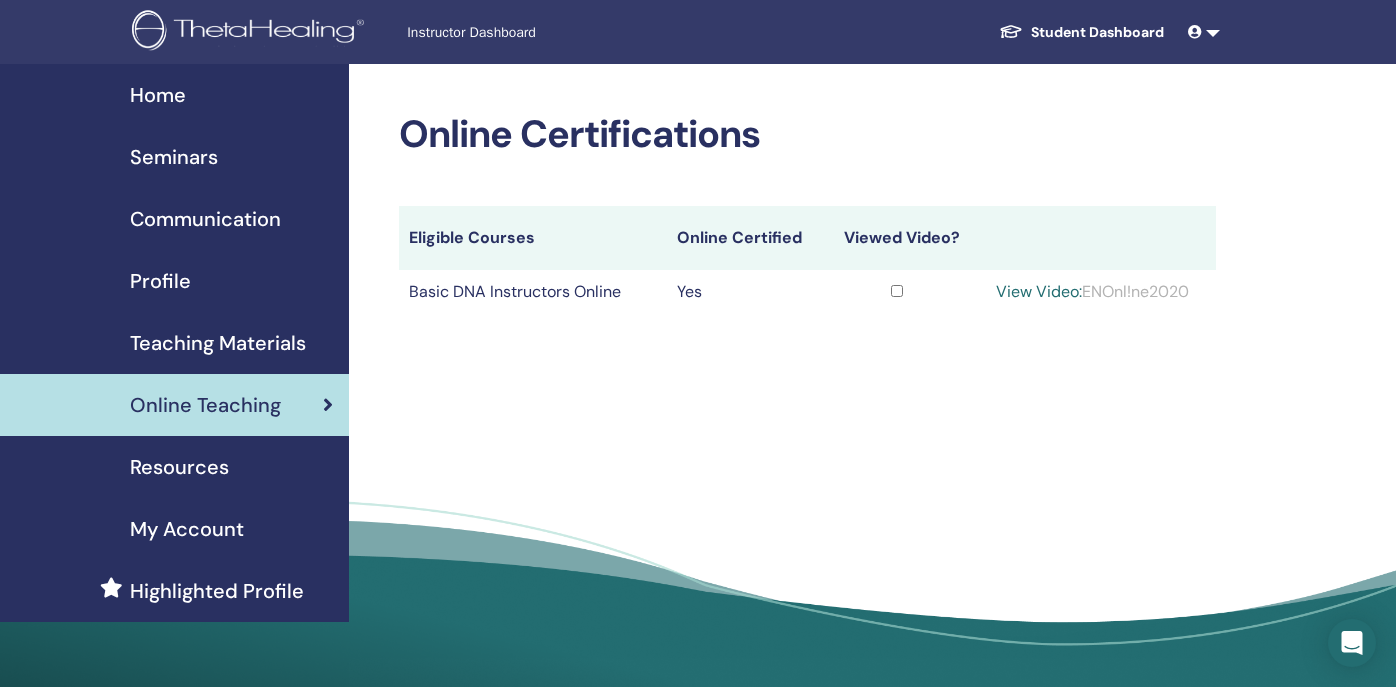 scroll, scrollTop: 0, scrollLeft: 0, axis: both 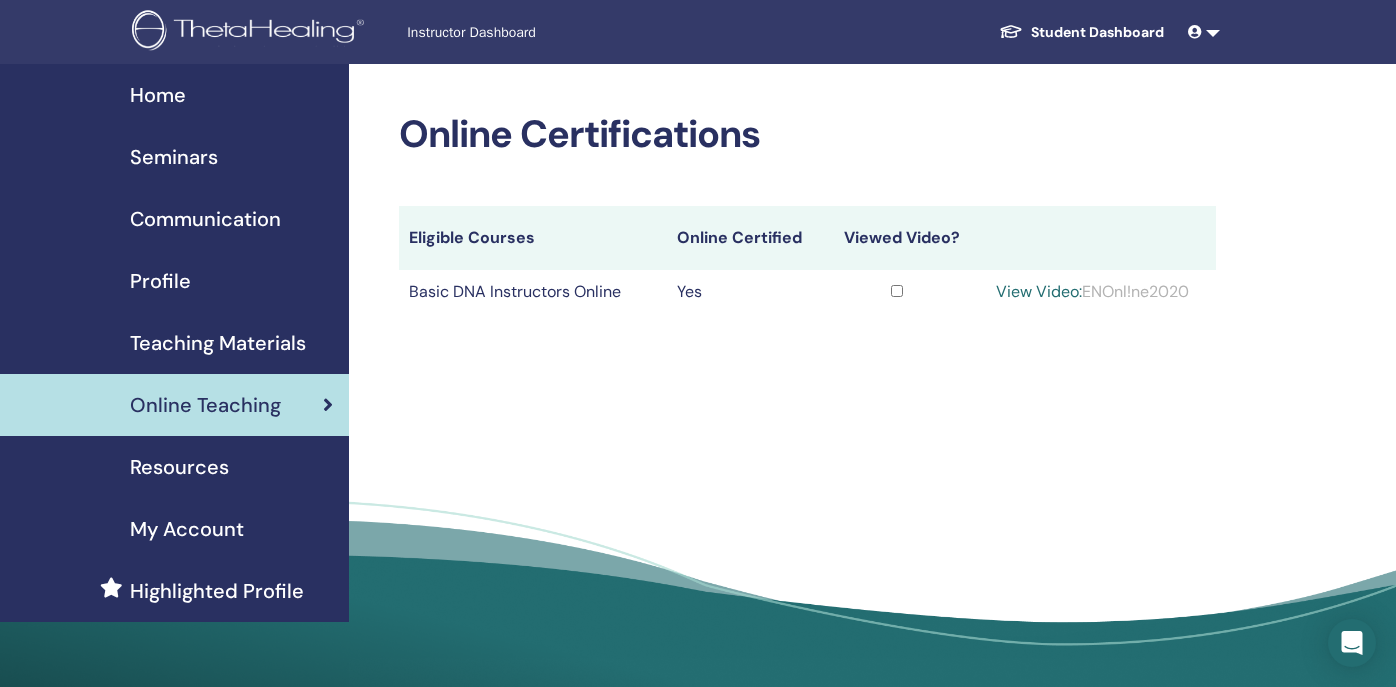 click on "View Video:" at bounding box center (1039, 291) 